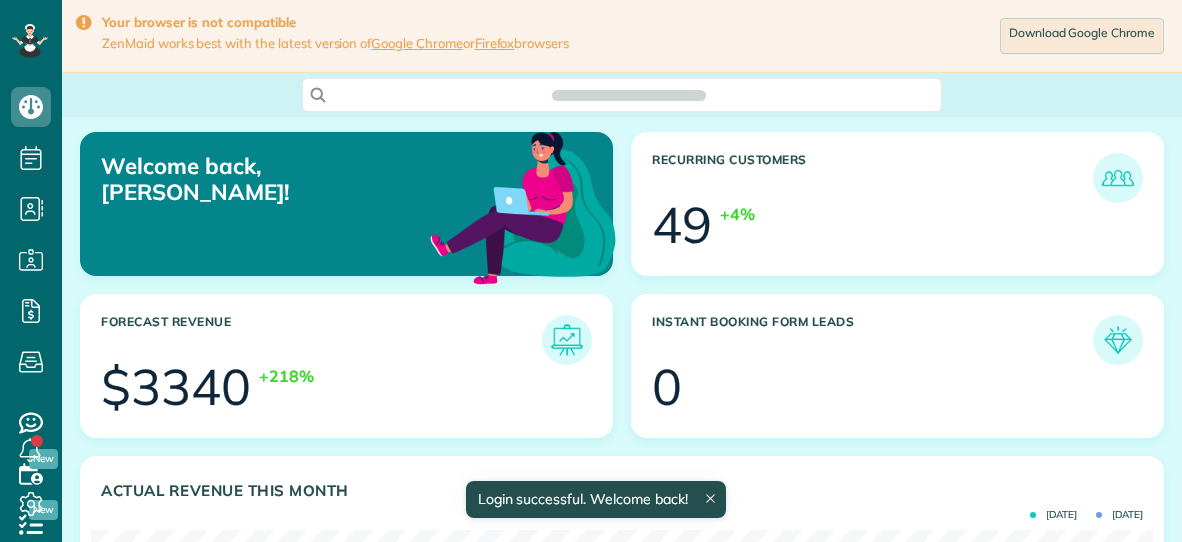 scroll, scrollTop: 0, scrollLeft: 0, axis: both 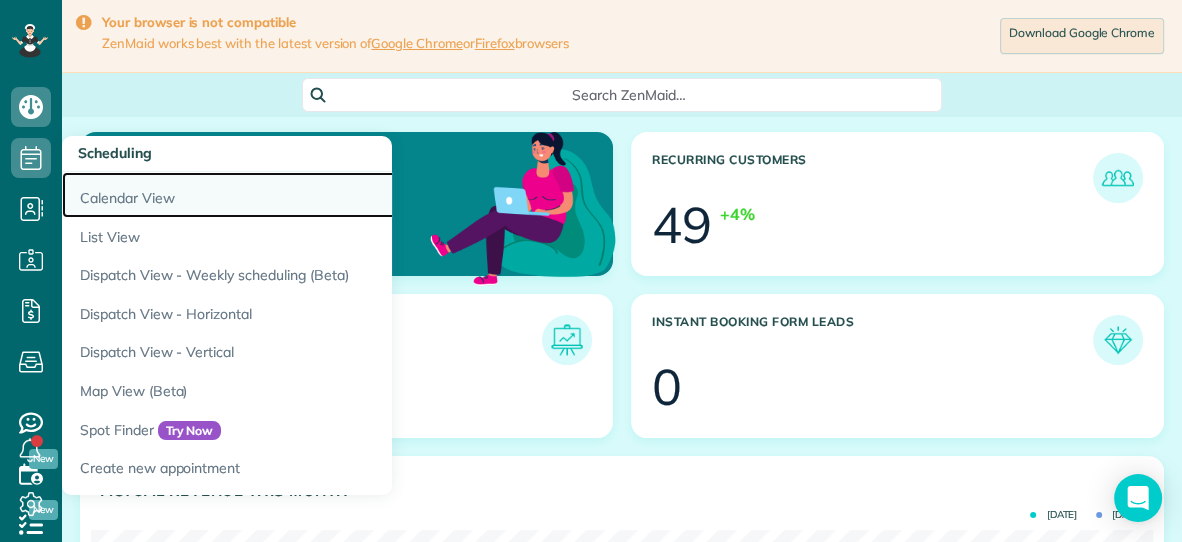 click on "Calendar View" at bounding box center (312, 195) 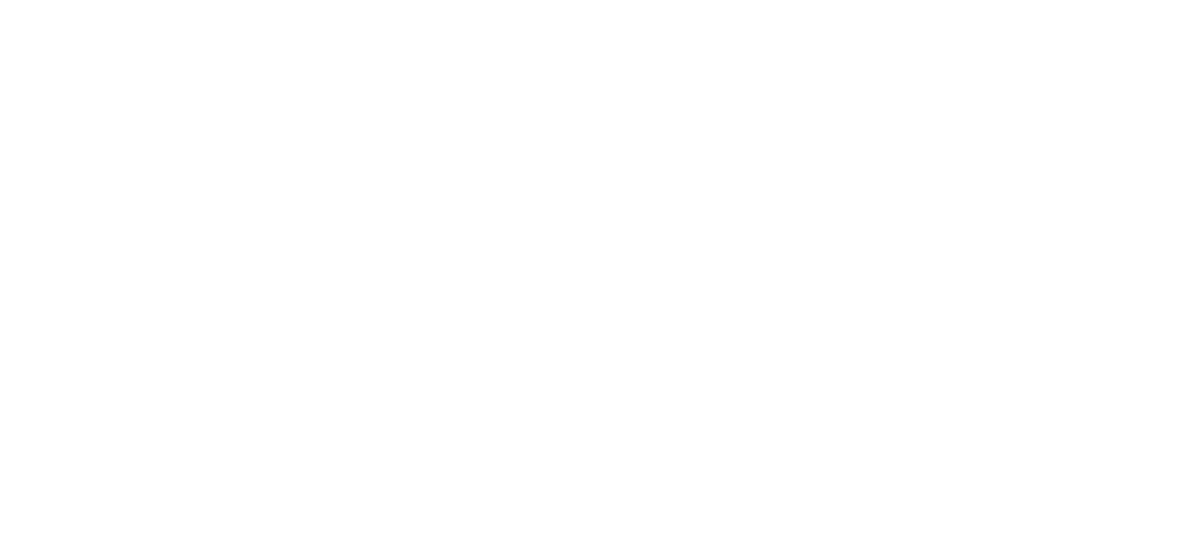 scroll, scrollTop: 0, scrollLeft: 0, axis: both 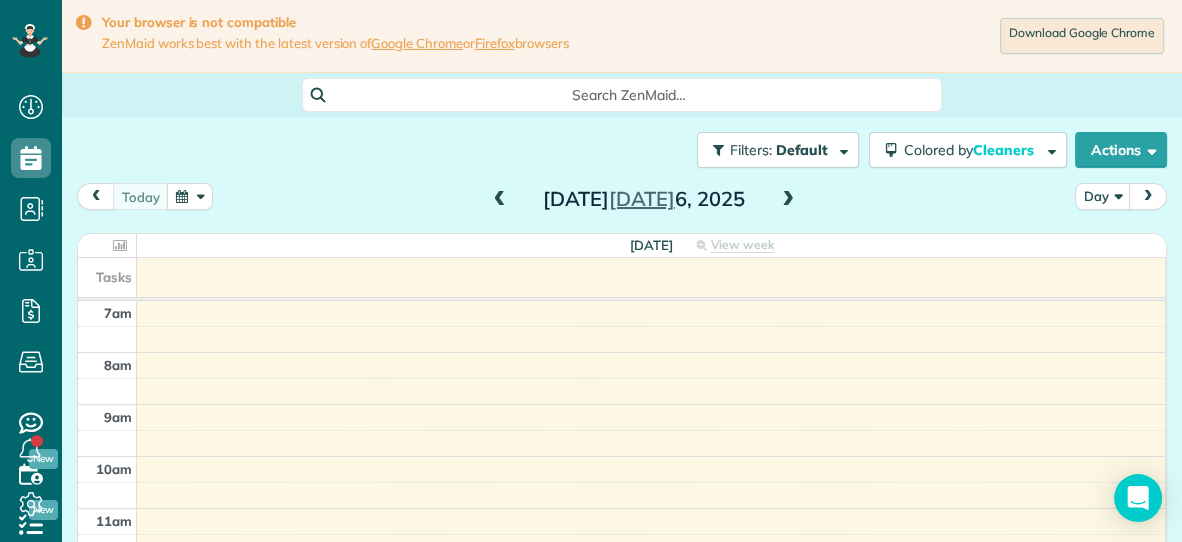 click at bounding box center [788, 200] 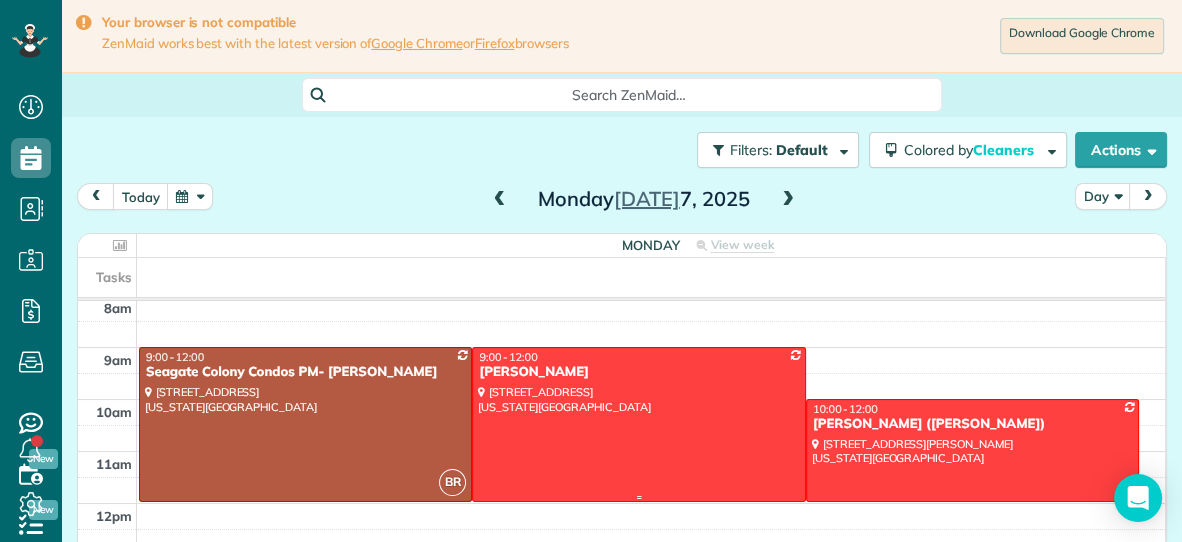 scroll, scrollTop: 54, scrollLeft: 0, axis: vertical 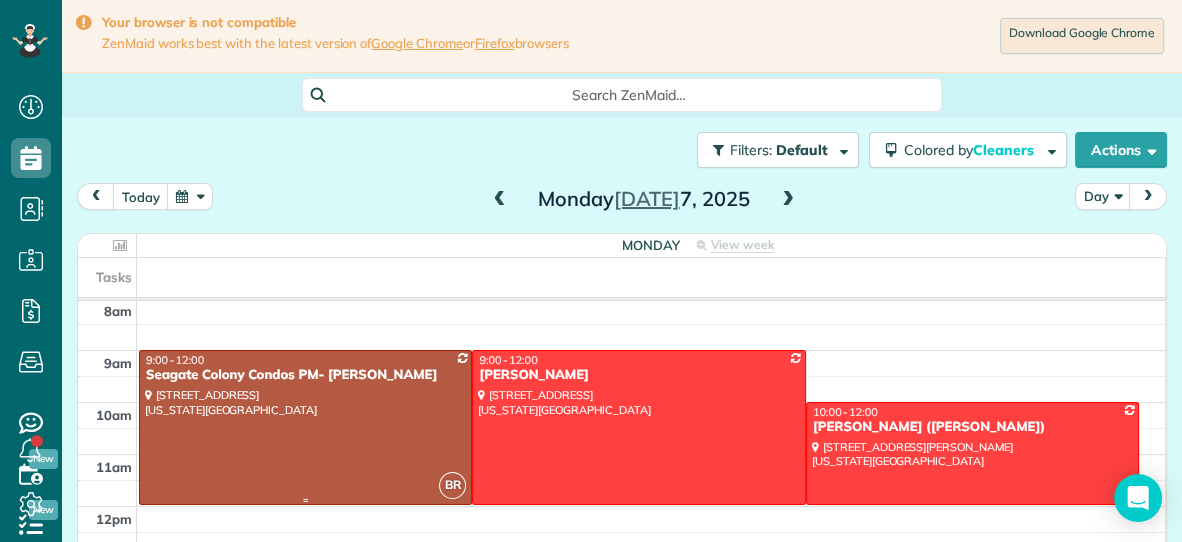 click at bounding box center [305, 427] 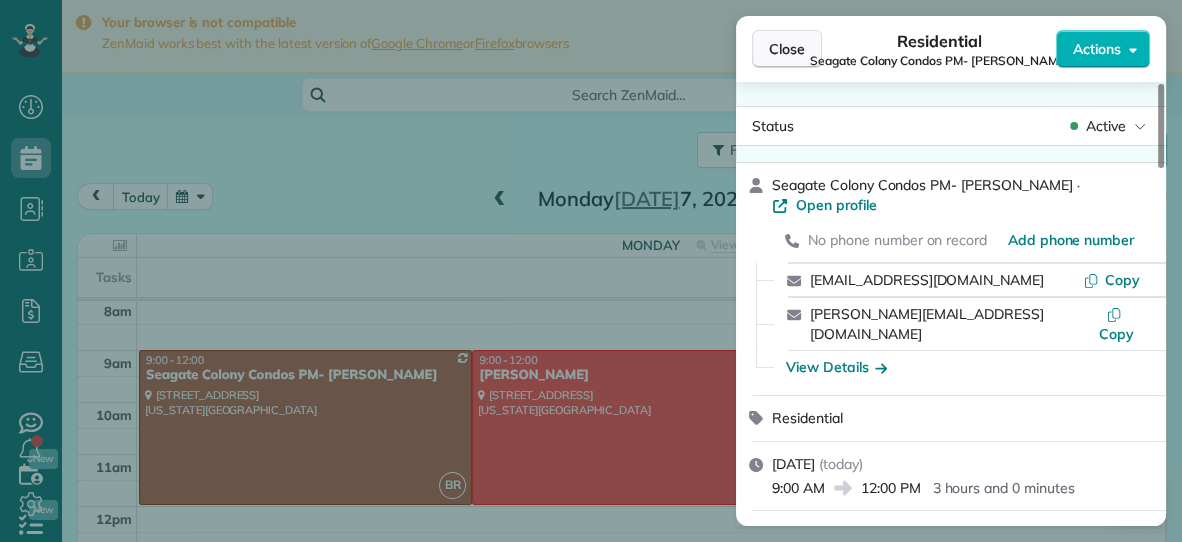 click on "Close" at bounding box center (787, 49) 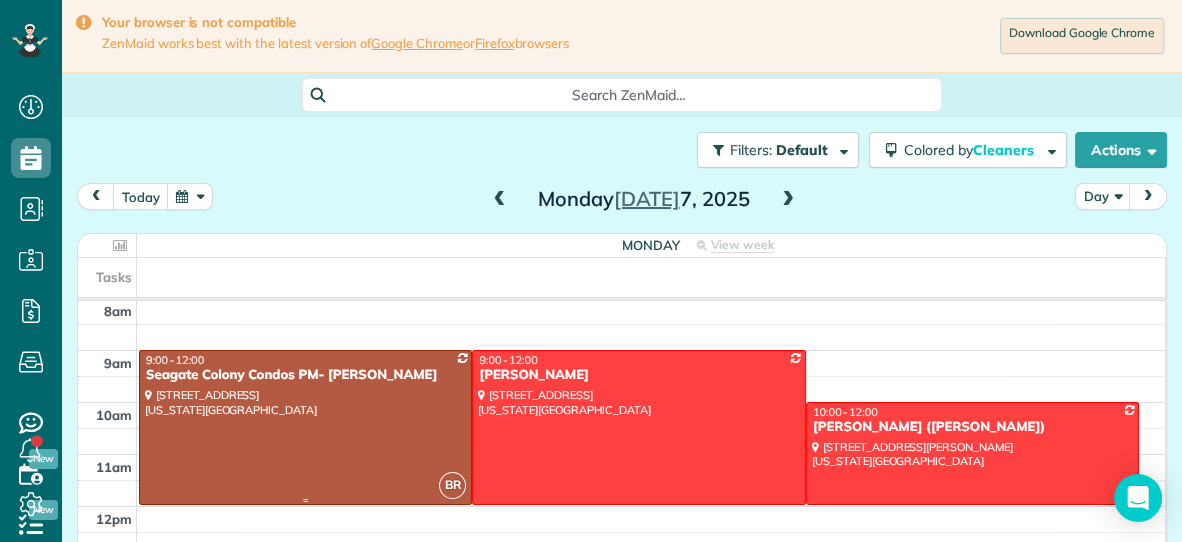click at bounding box center (305, 427) 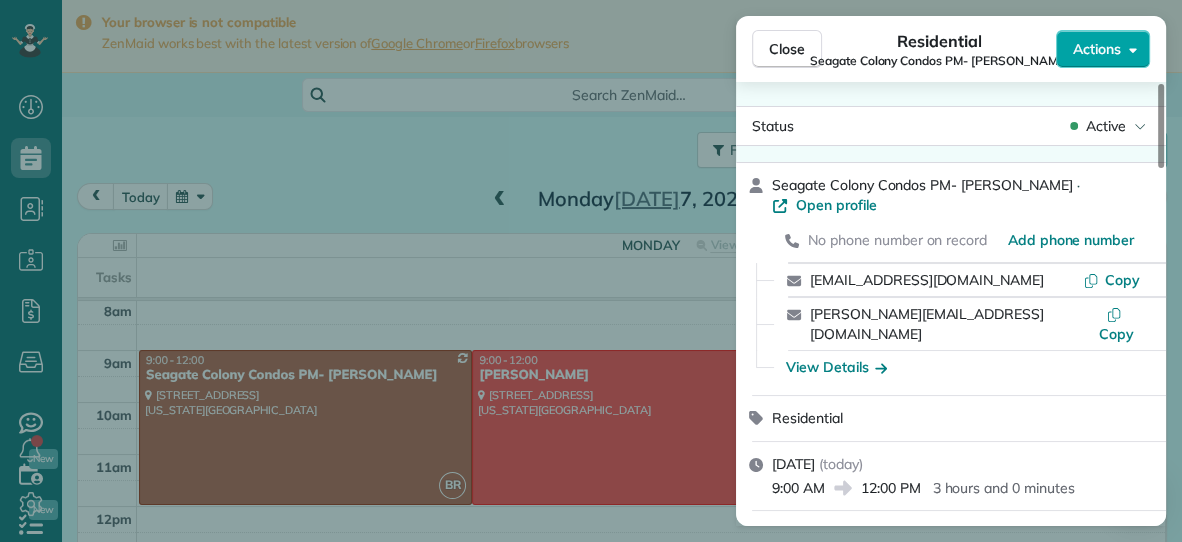click on "Actions" at bounding box center (1097, 49) 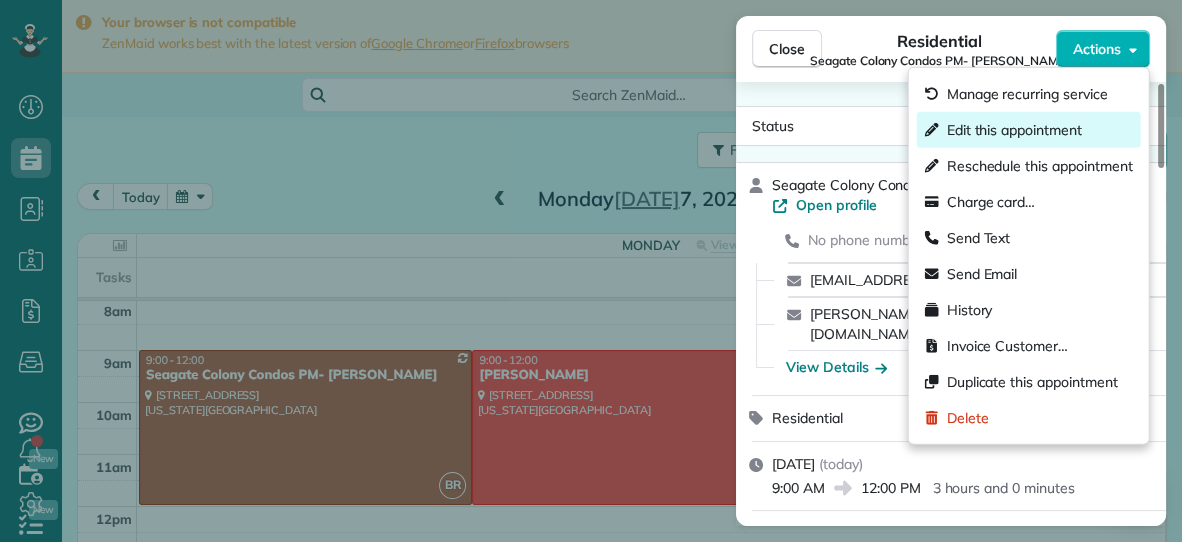 click on "Edit this appointment" at bounding box center [1014, 130] 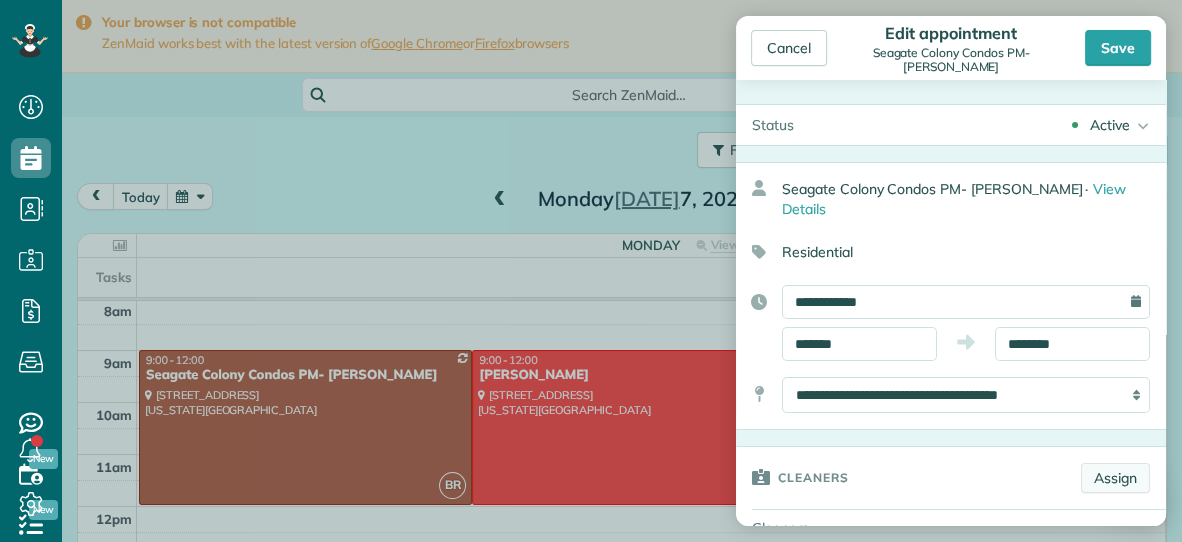 click on "Assign" at bounding box center [1115, 478] 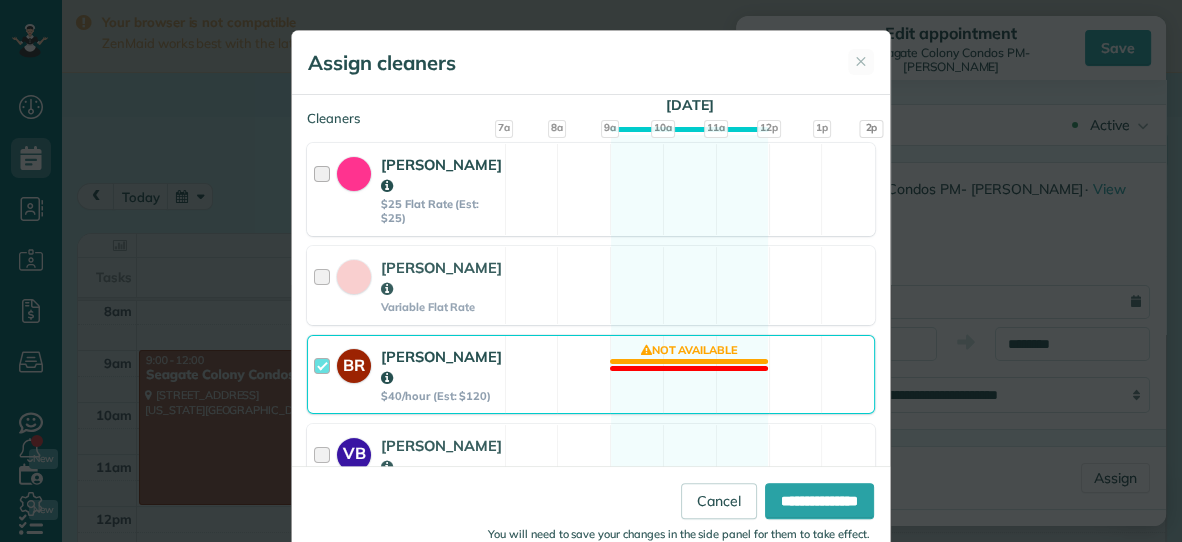 scroll, scrollTop: 211, scrollLeft: 0, axis: vertical 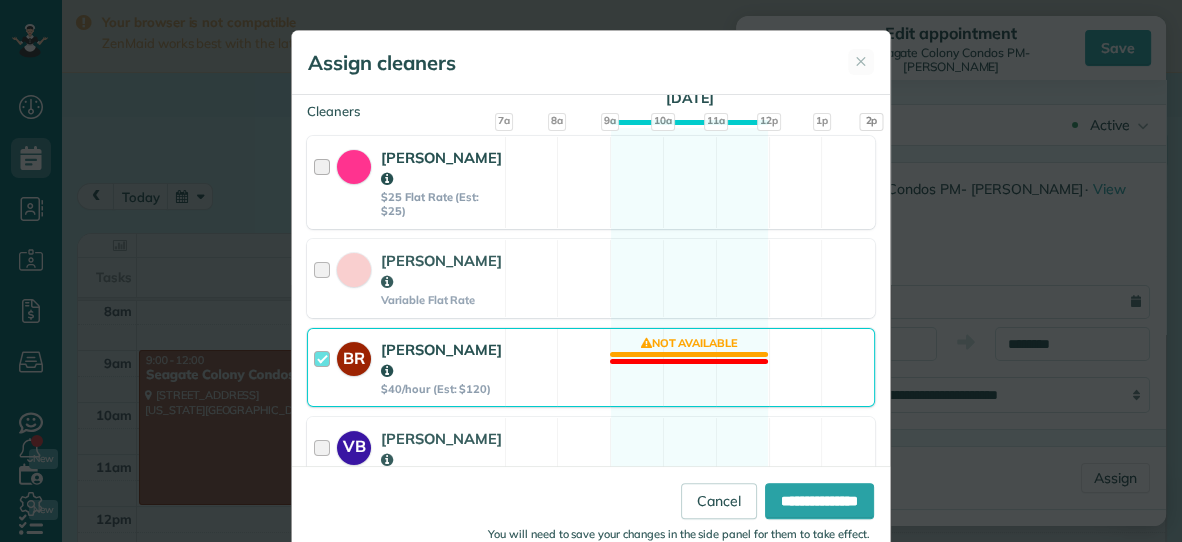 click on "BR
Becky Ramsay
$40/hour (Est: $120)
Not available" at bounding box center (591, 367) 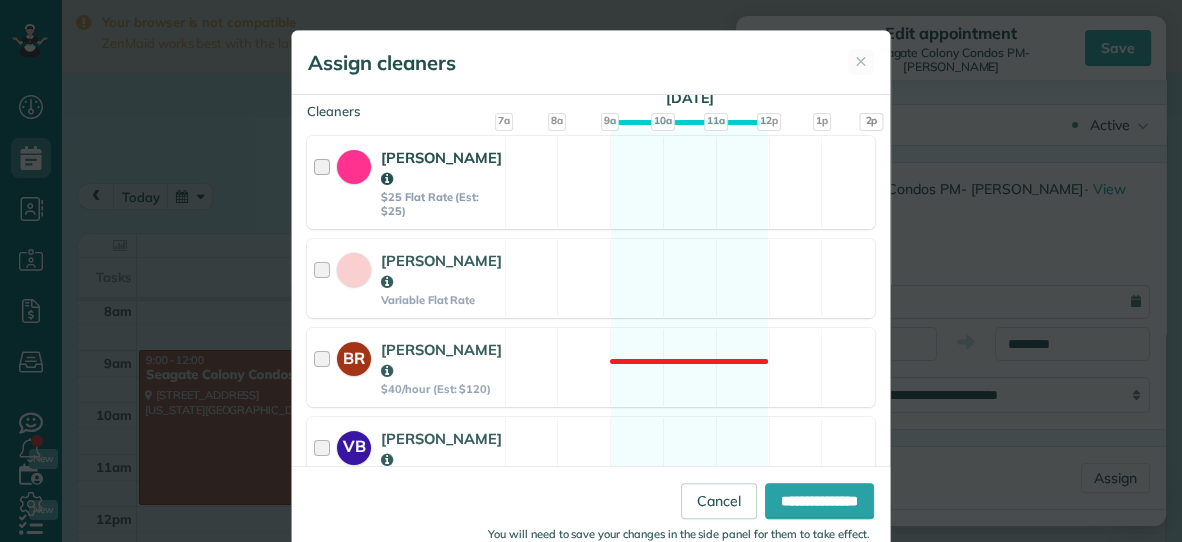 scroll, scrollTop: 442, scrollLeft: 0, axis: vertical 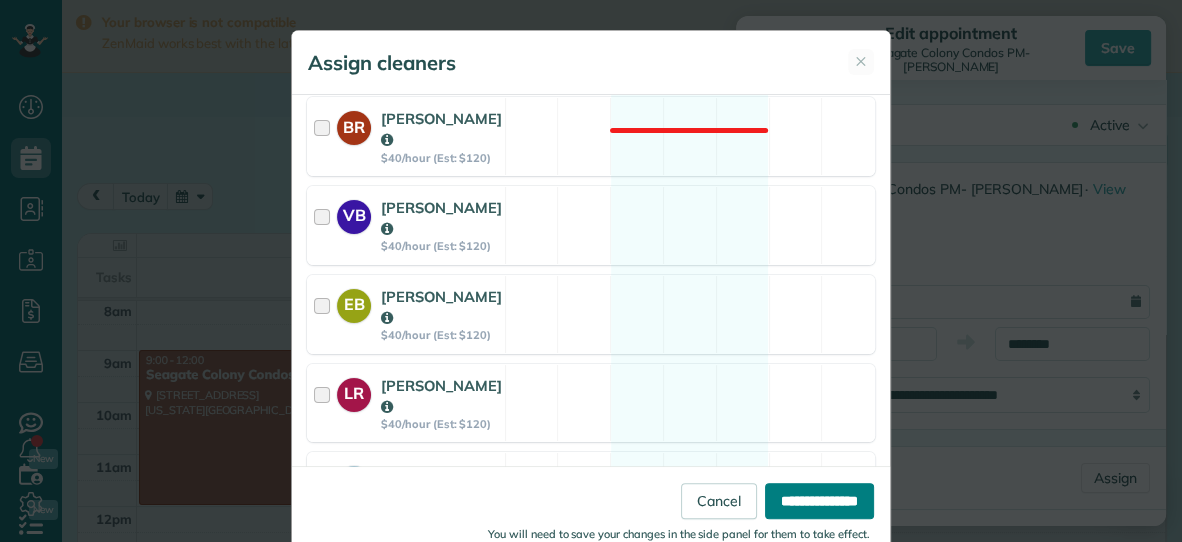 click on "**********" at bounding box center [819, 501] 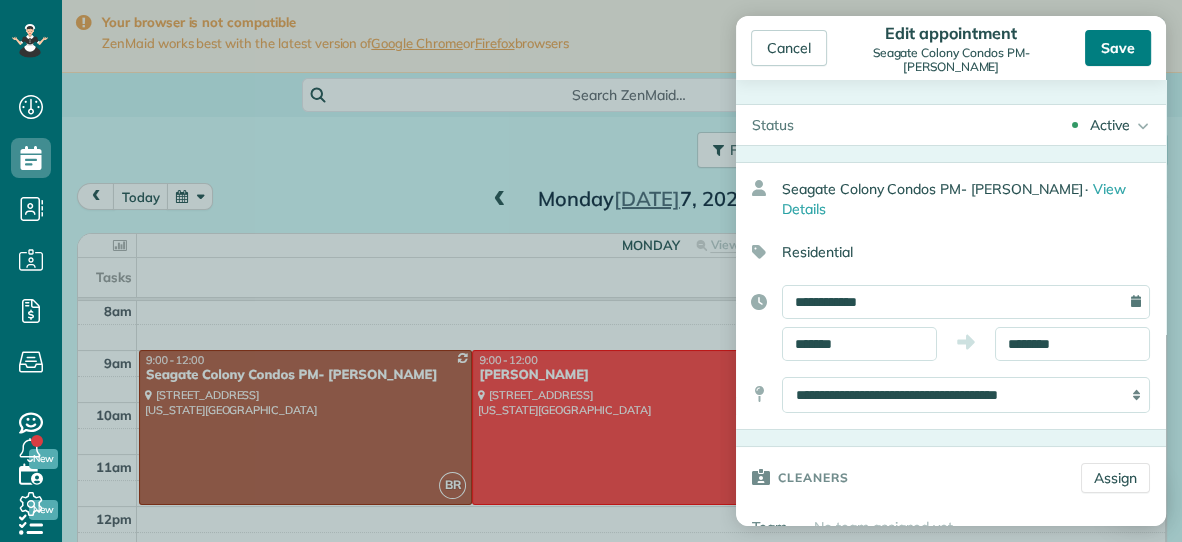click on "Save" at bounding box center [1118, 48] 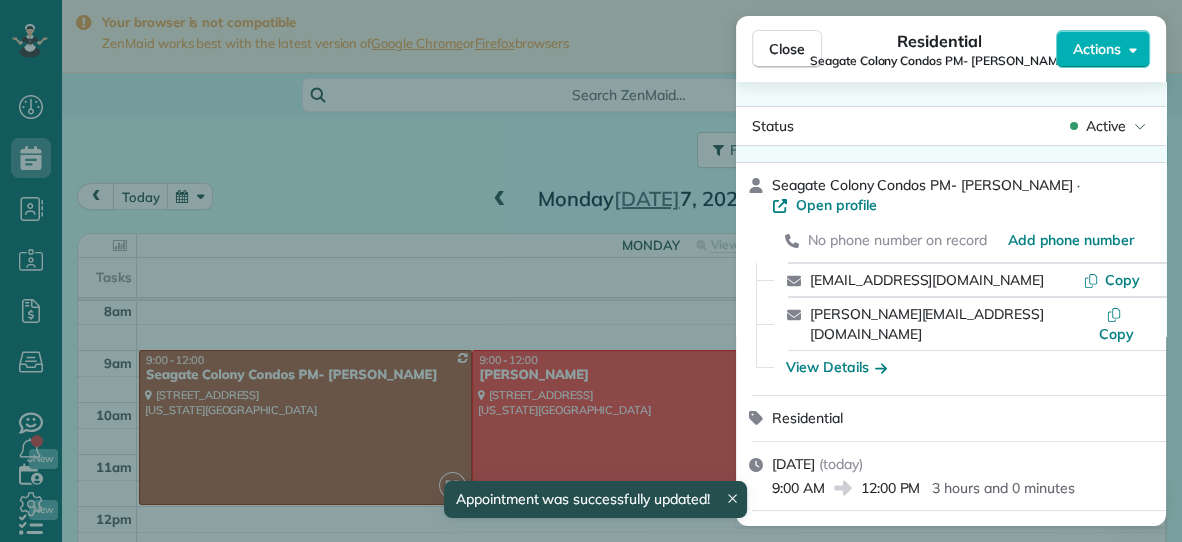 scroll, scrollTop: 53, scrollLeft: 0, axis: vertical 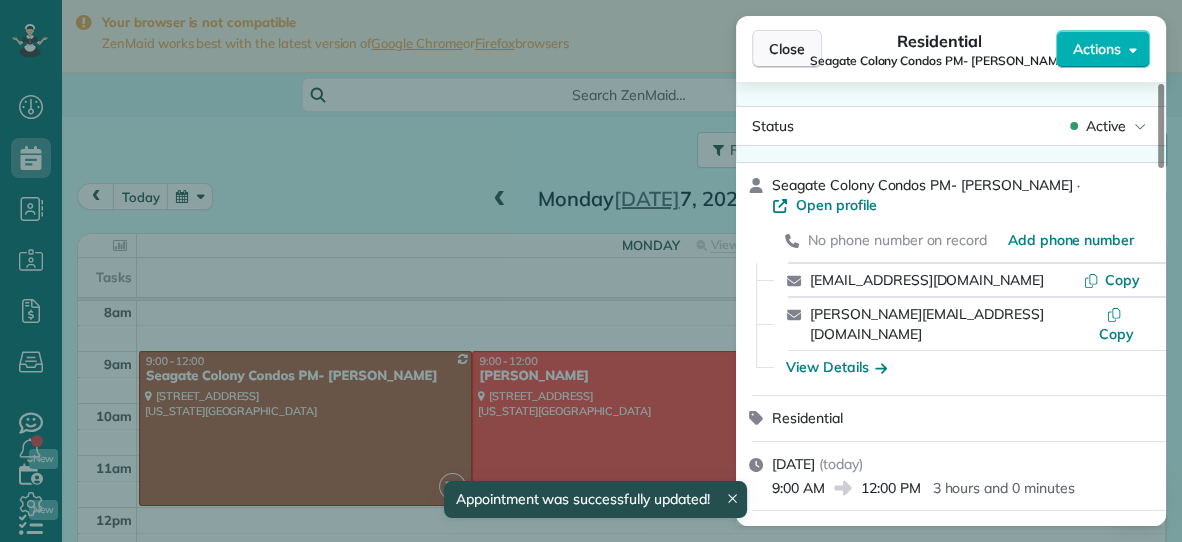 click on "Close" at bounding box center [787, 49] 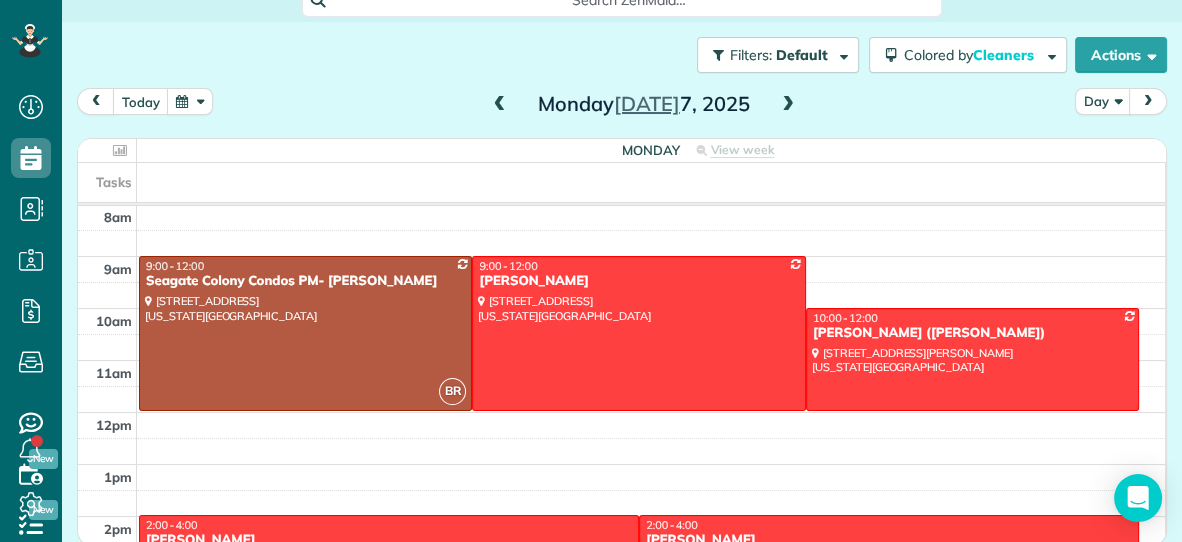 scroll, scrollTop: 98, scrollLeft: 0, axis: vertical 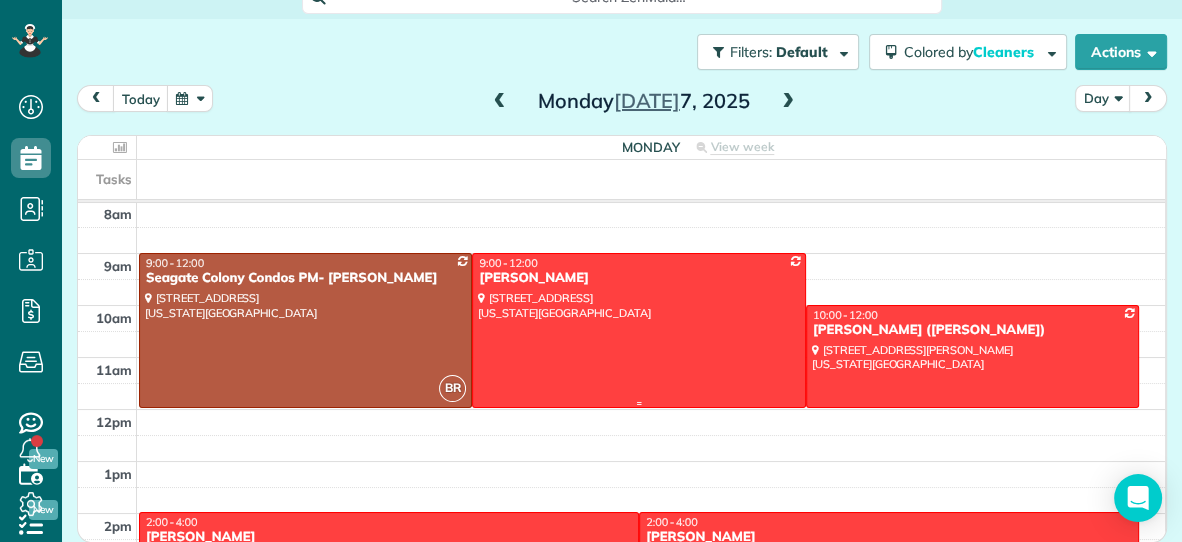click at bounding box center (638, 330) 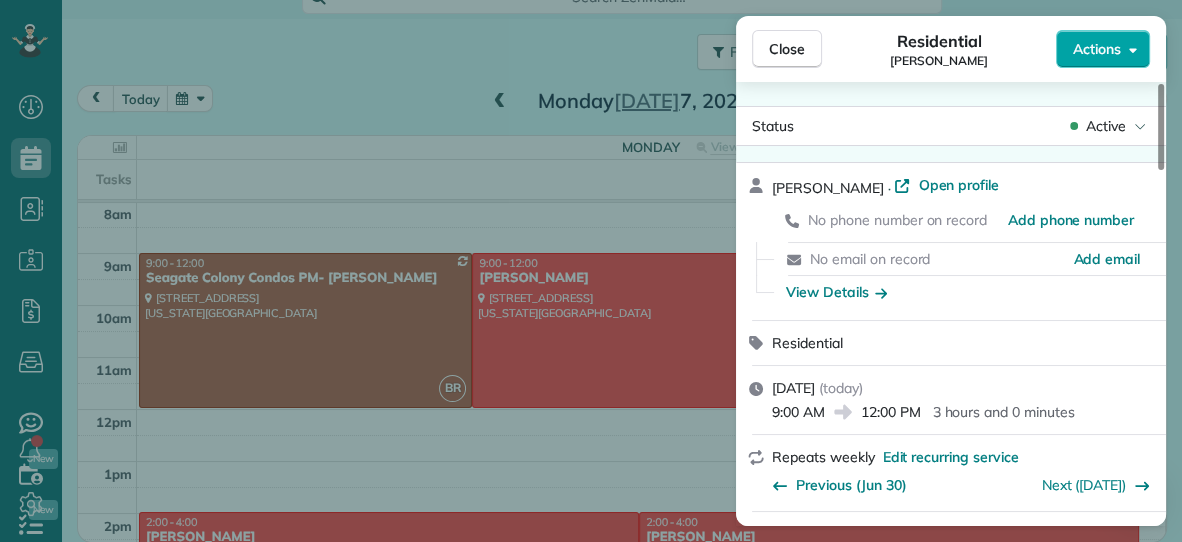 click on "Actions" at bounding box center [1097, 49] 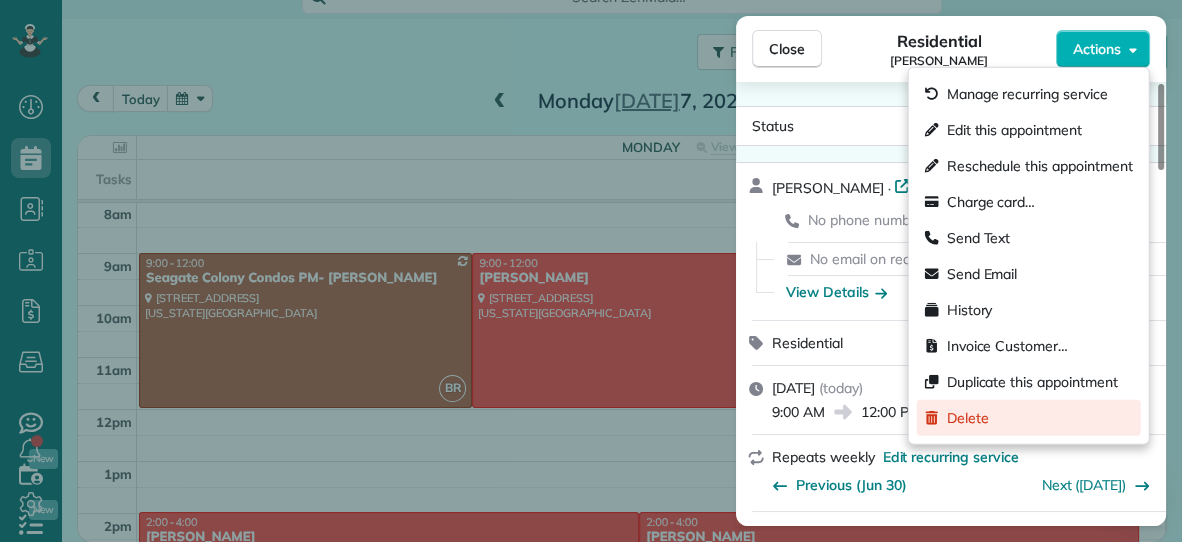 click on "Delete" at bounding box center (968, 418) 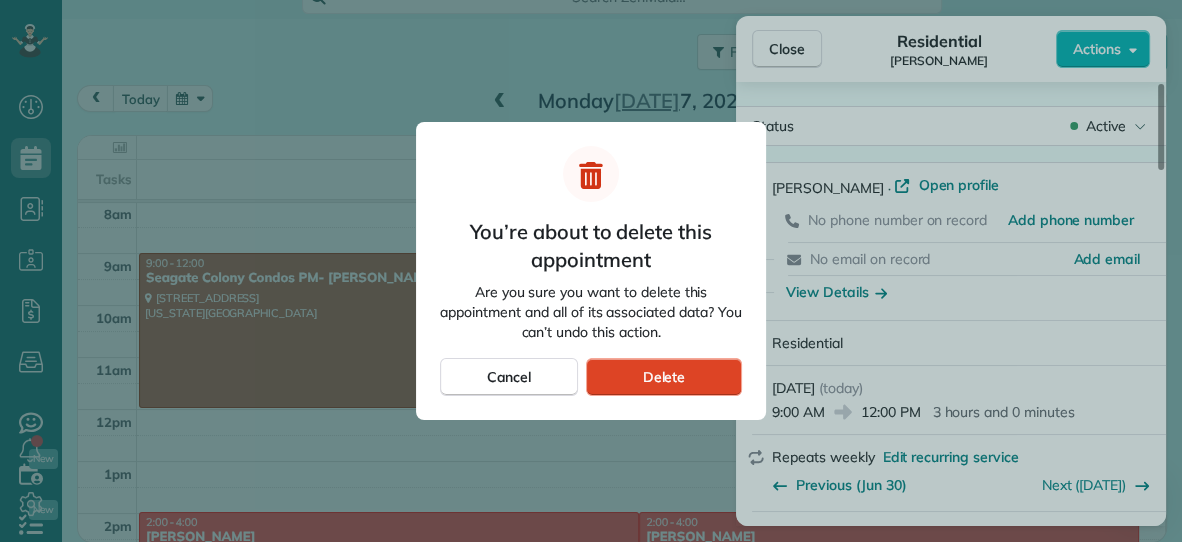 click on "Delete" at bounding box center (664, 377) 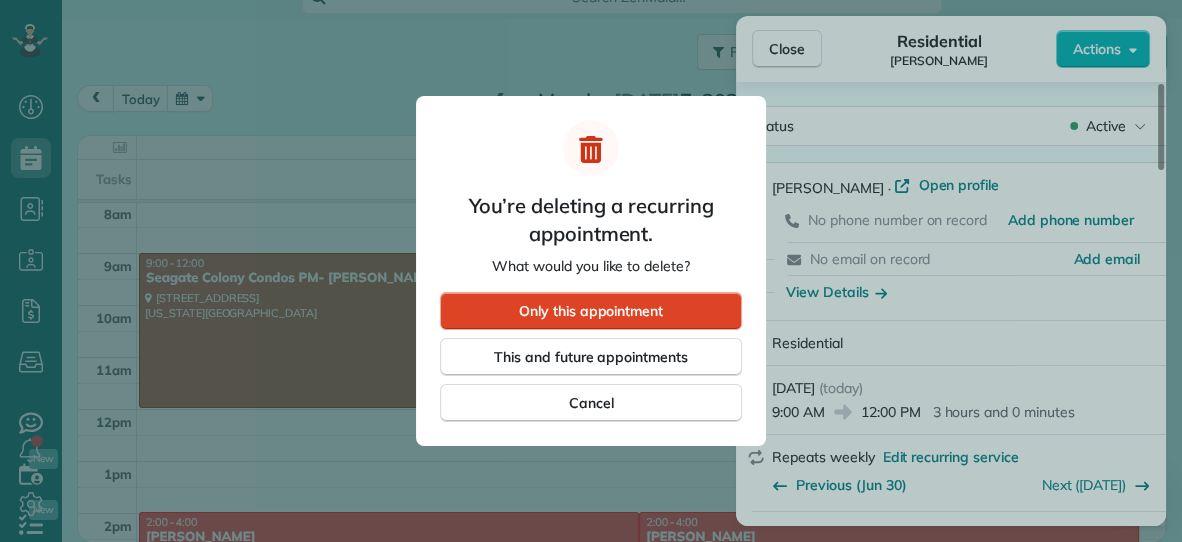 click on "Only this appointment" at bounding box center [591, 311] 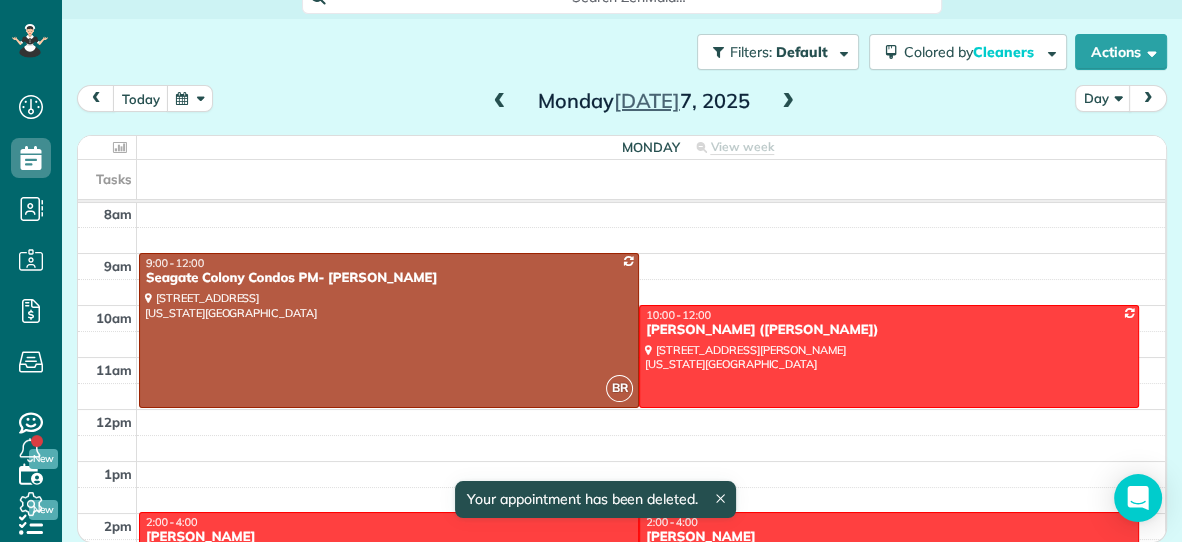 scroll, scrollTop: 96, scrollLeft: 0, axis: vertical 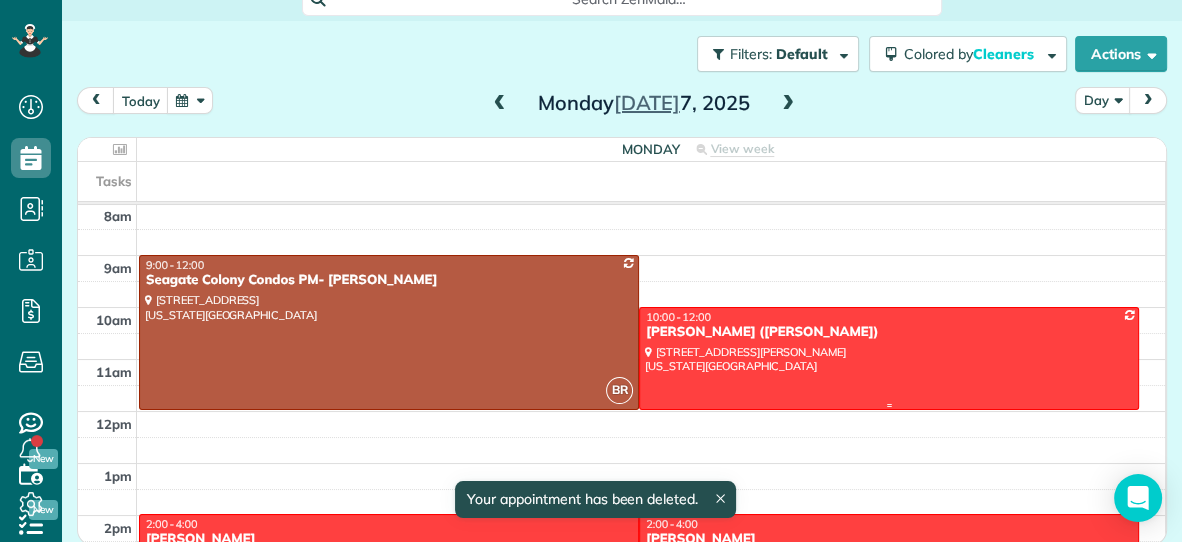 click on "Julia (Josettas Mom)" at bounding box center (889, 332) 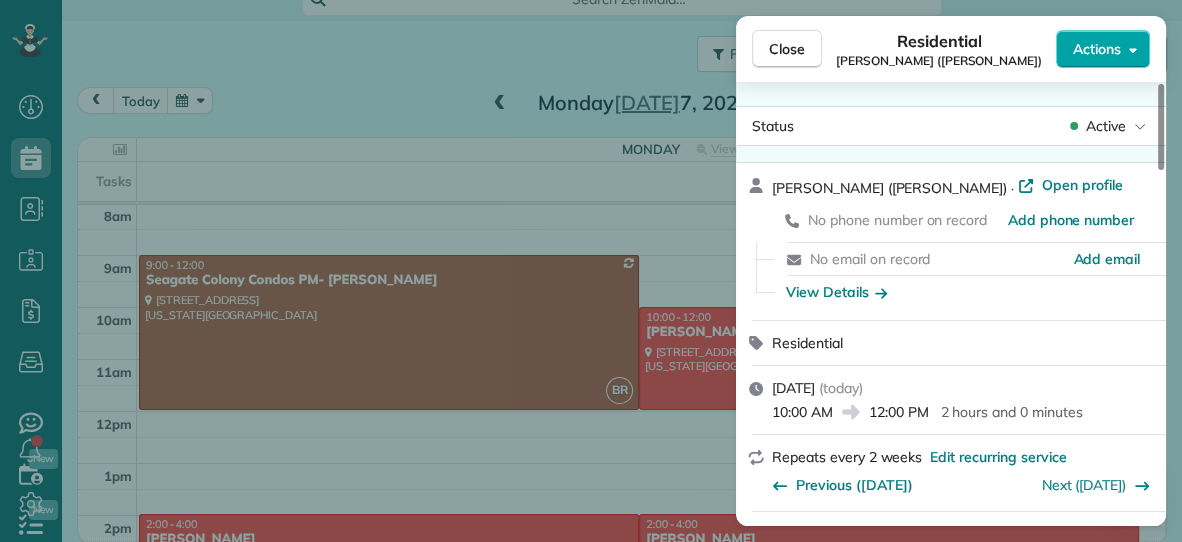 click on "Actions" at bounding box center [1097, 49] 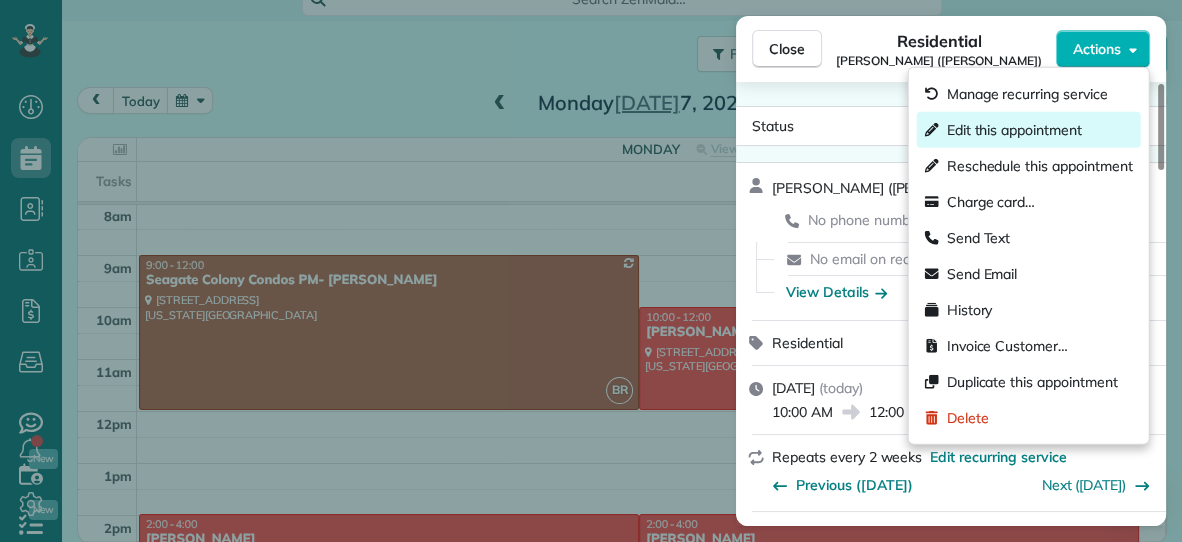 click on "Edit this appointment" at bounding box center [1014, 130] 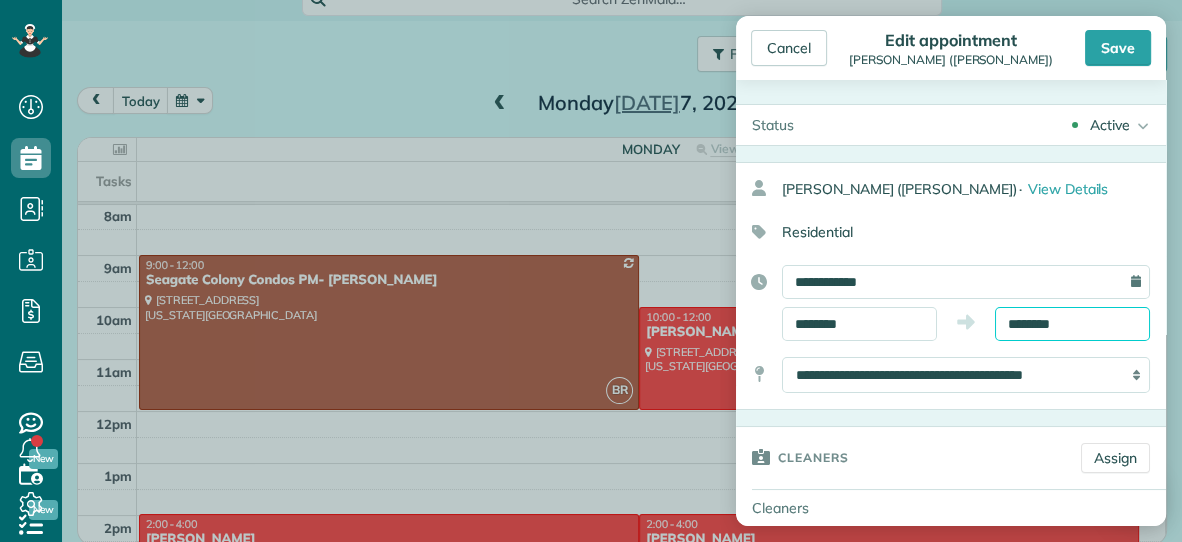 click on "********" at bounding box center [1072, 324] 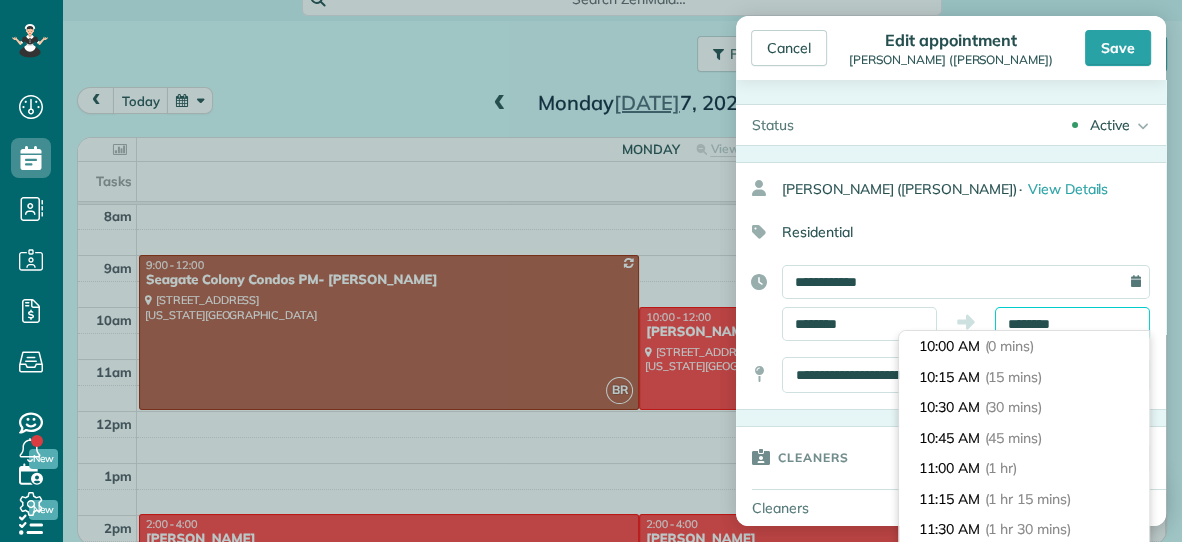 scroll, scrollTop: 212, scrollLeft: 0, axis: vertical 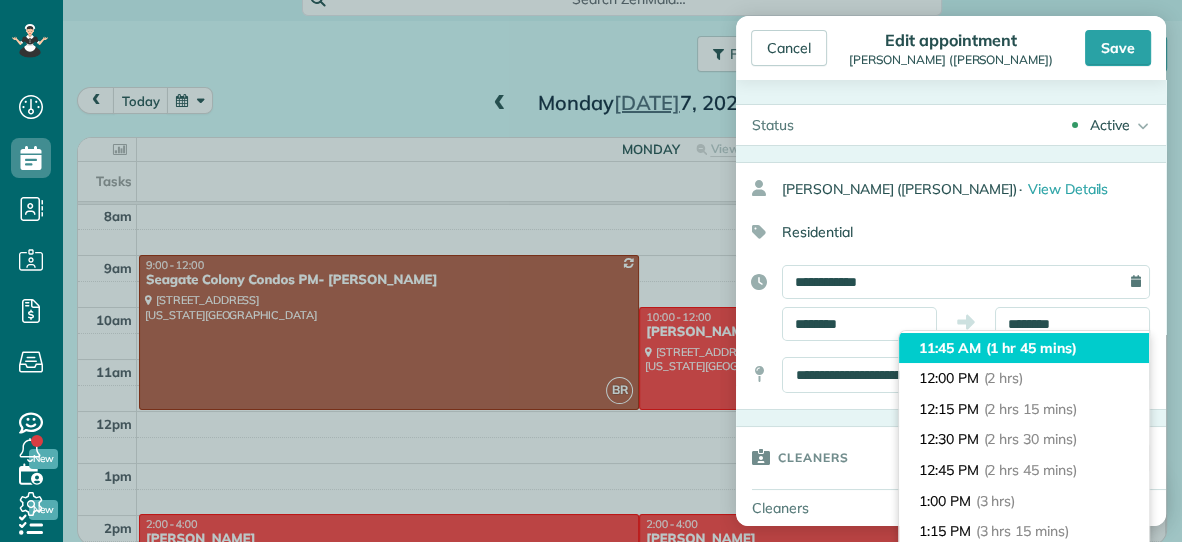 click on "(1 hr 45 mins)" at bounding box center [1031, 348] 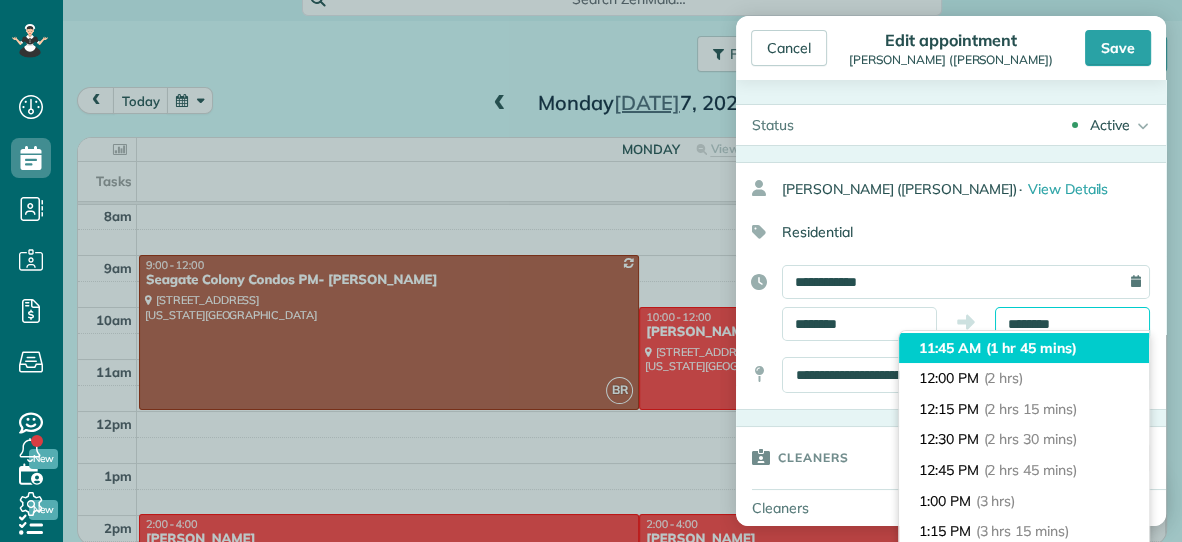 type on "********" 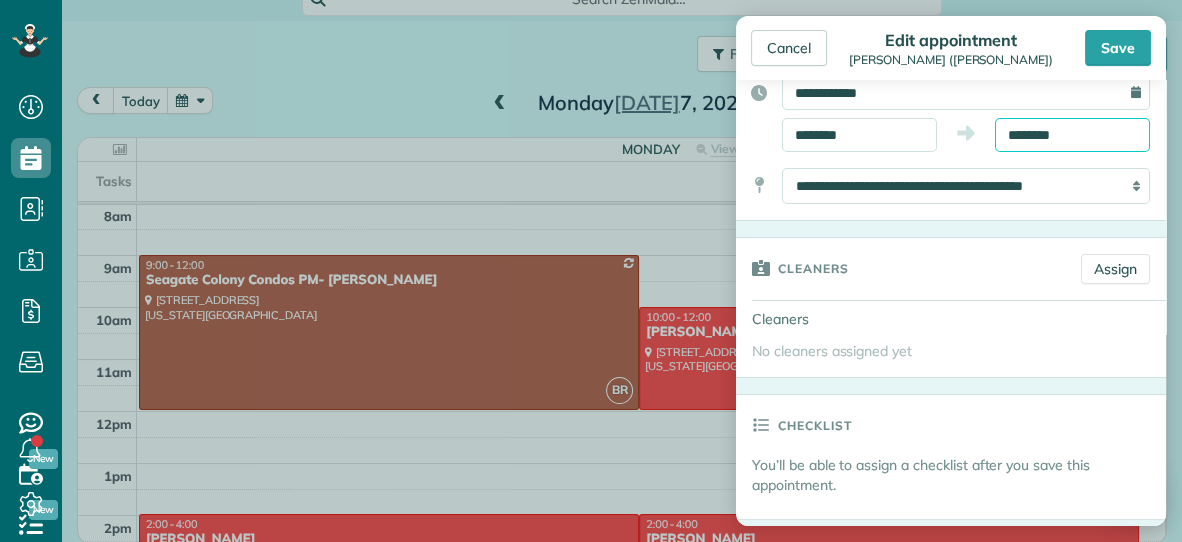 scroll, scrollTop: 190, scrollLeft: 0, axis: vertical 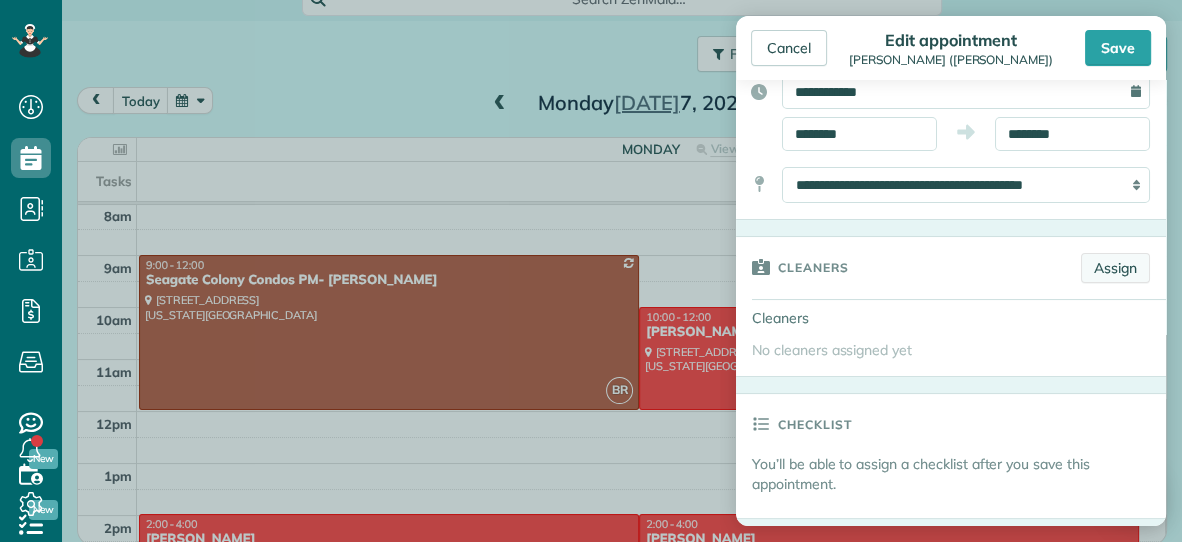 click on "Assign" at bounding box center [1115, 268] 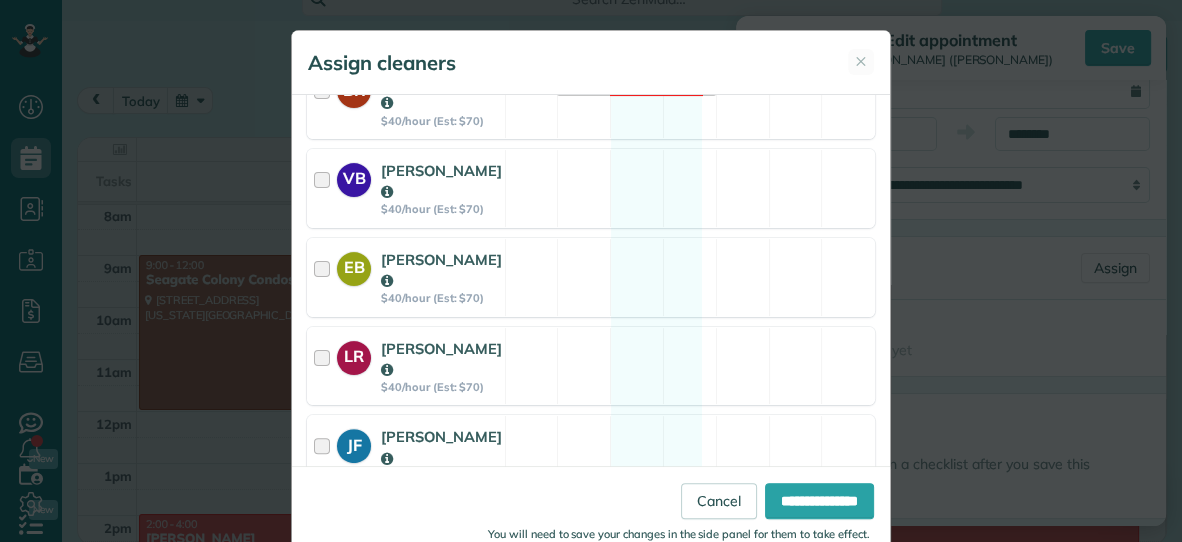 scroll, scrollTop: 483, scrollLeft: 0, axis: vertical 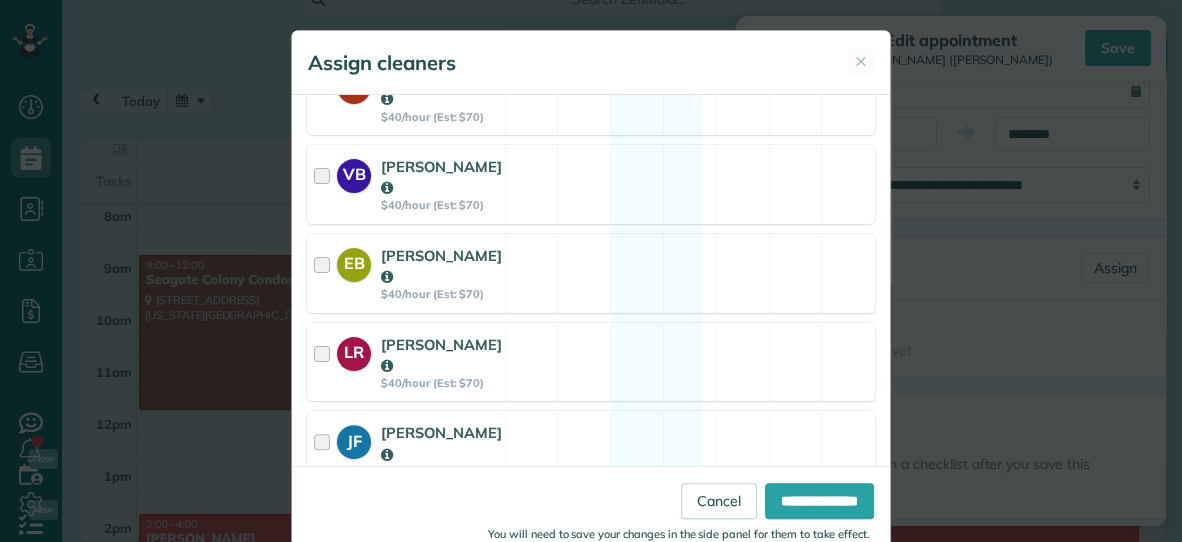 click on "DR
Dana Rhodes
$40/hour (Est: $70)
Available" at bounding box center [591, 539] 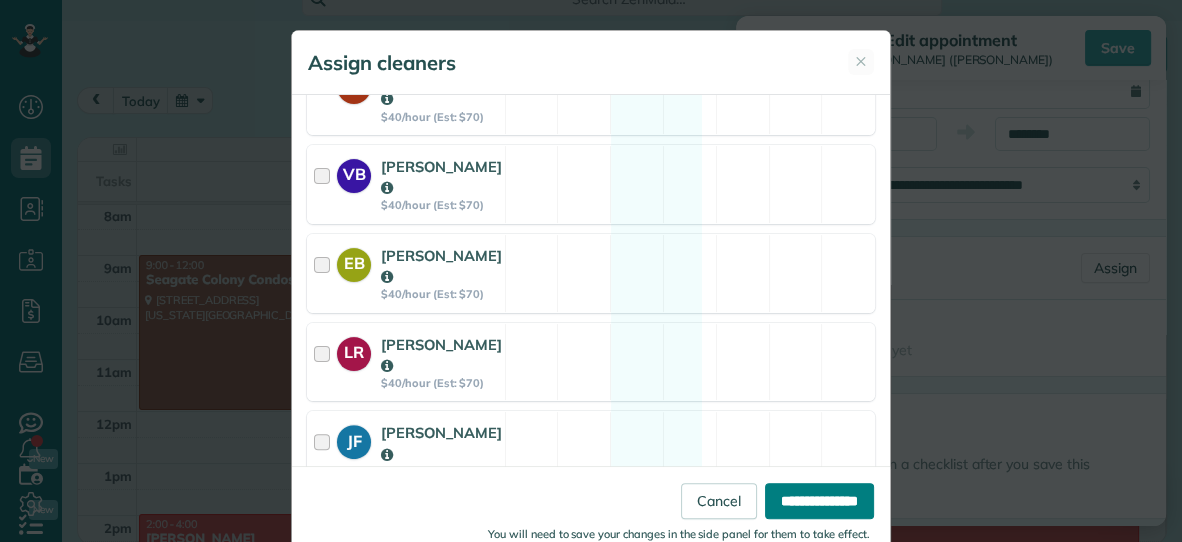 click on "**********" at bounding box center (819, 501) 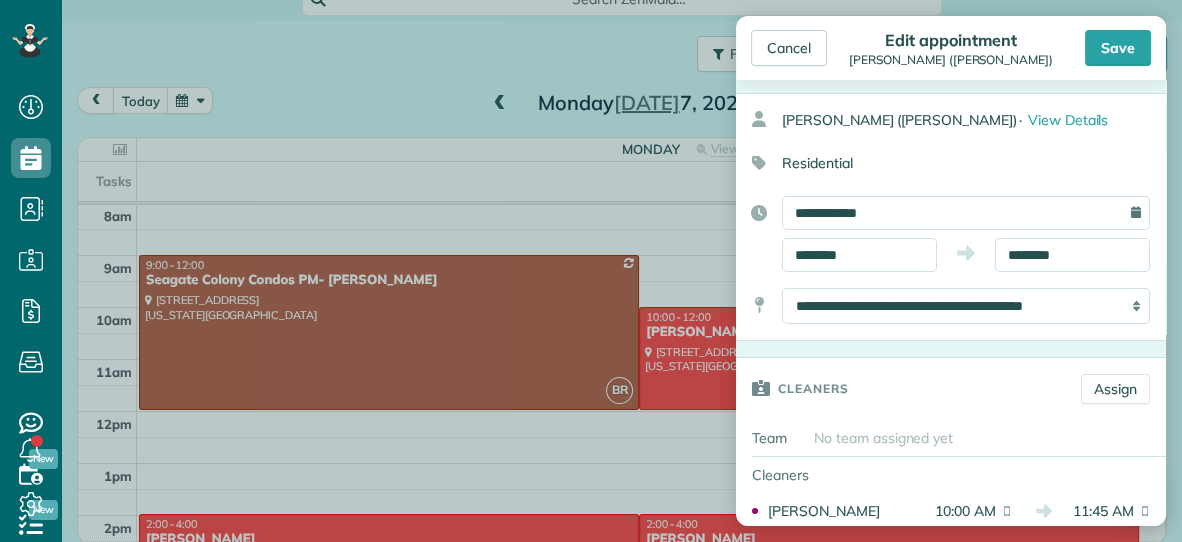 scroll, scrollTop: 0, scrollLeft: 0, axis: both 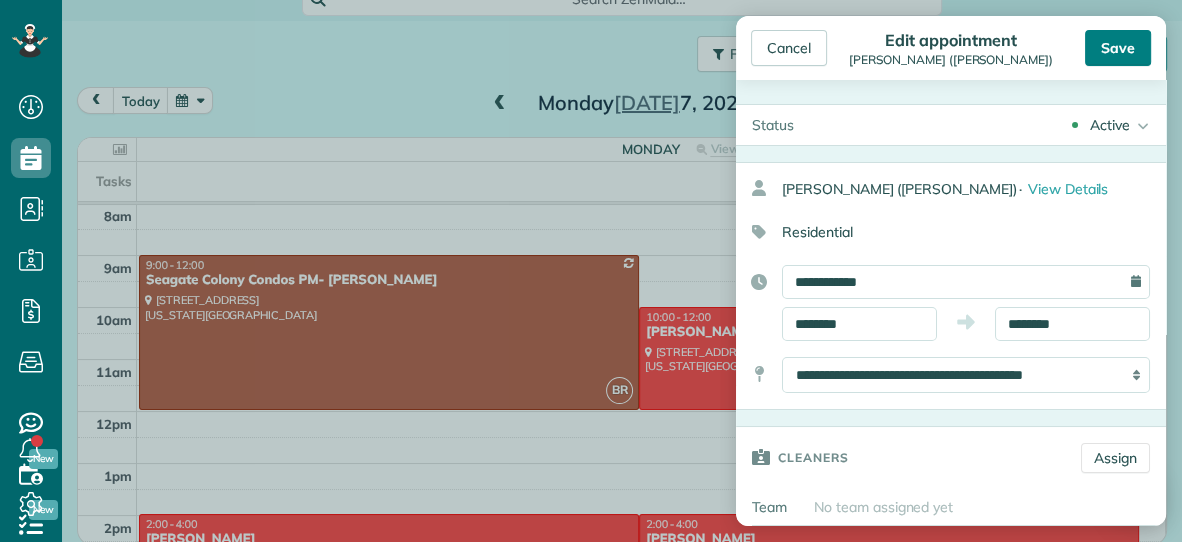 click on "Save" at bounding box center [1118, 48] 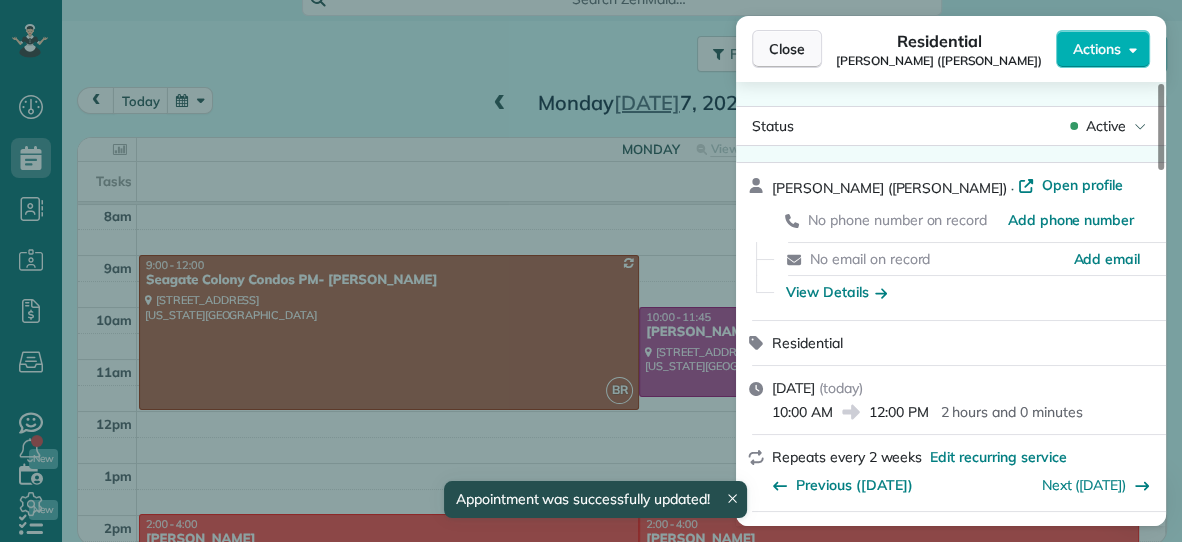 click on "Close" at bounding box center (787, 49) 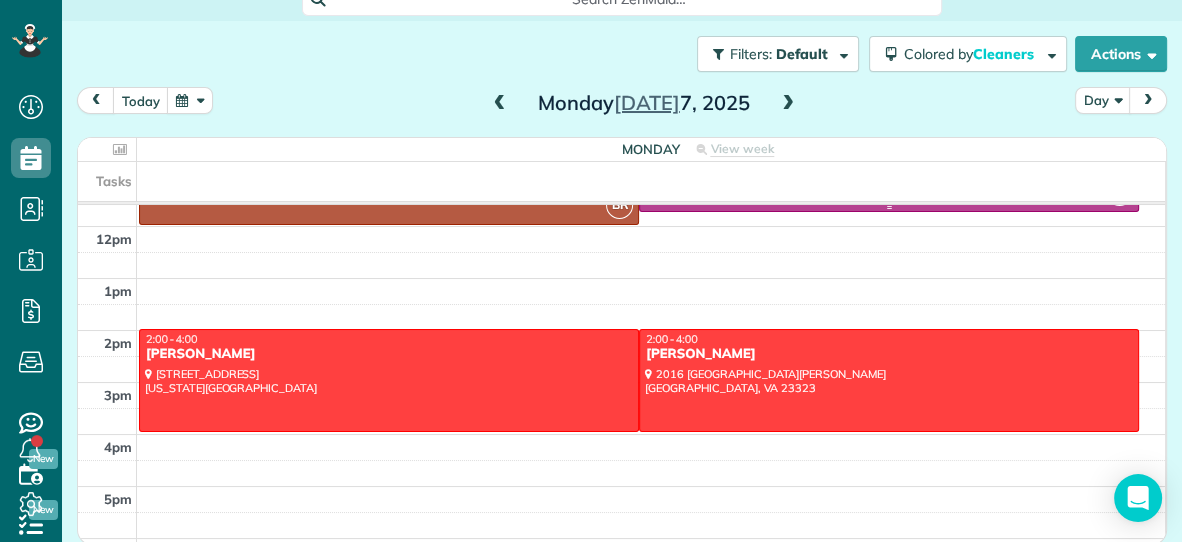 scroll, scrollTop: 240, scrollLeft: 0, axis: vertical 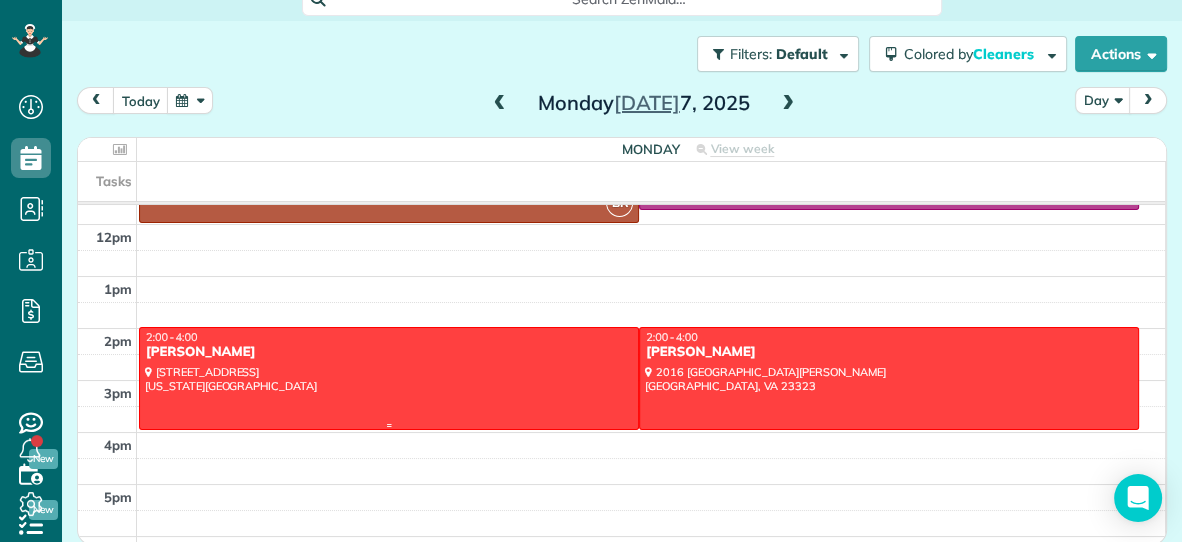 click at bounding box center [389, 378] 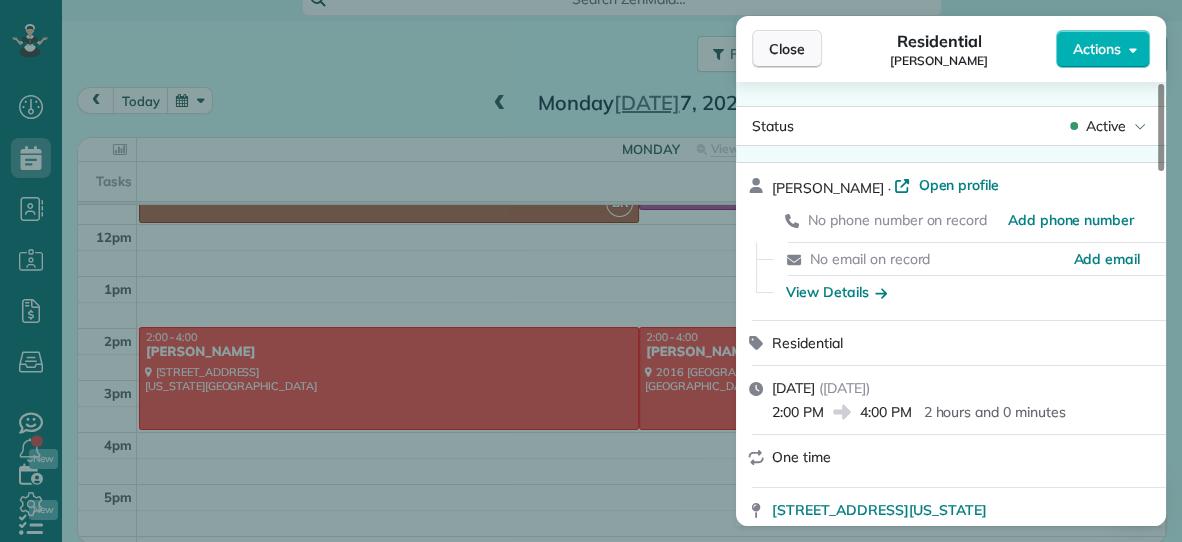 click on "Close" at bounding box center [787, 49] 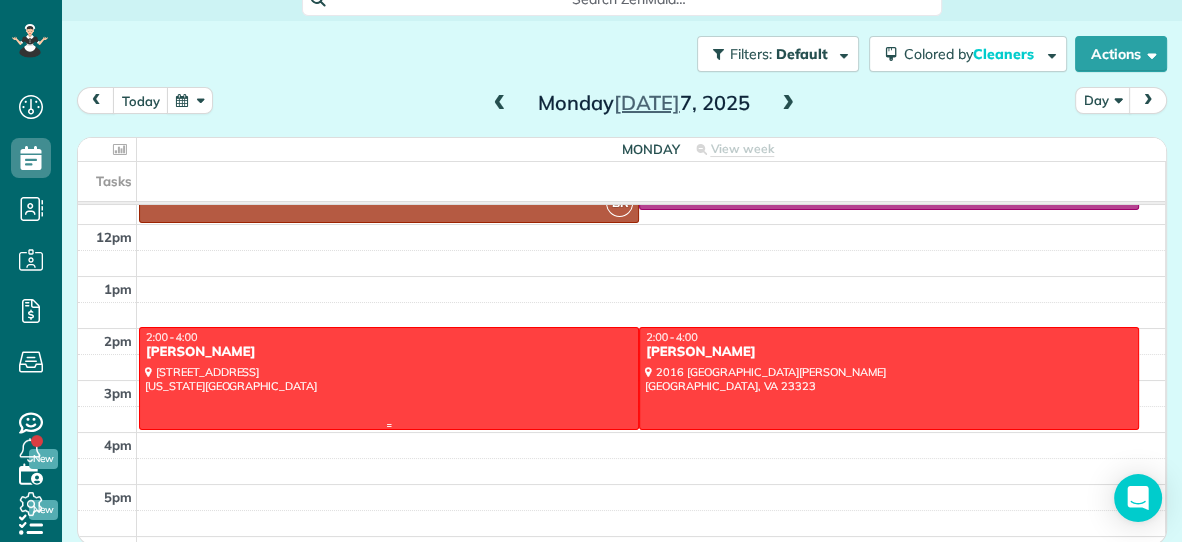 click at bounding box center (389, 378) 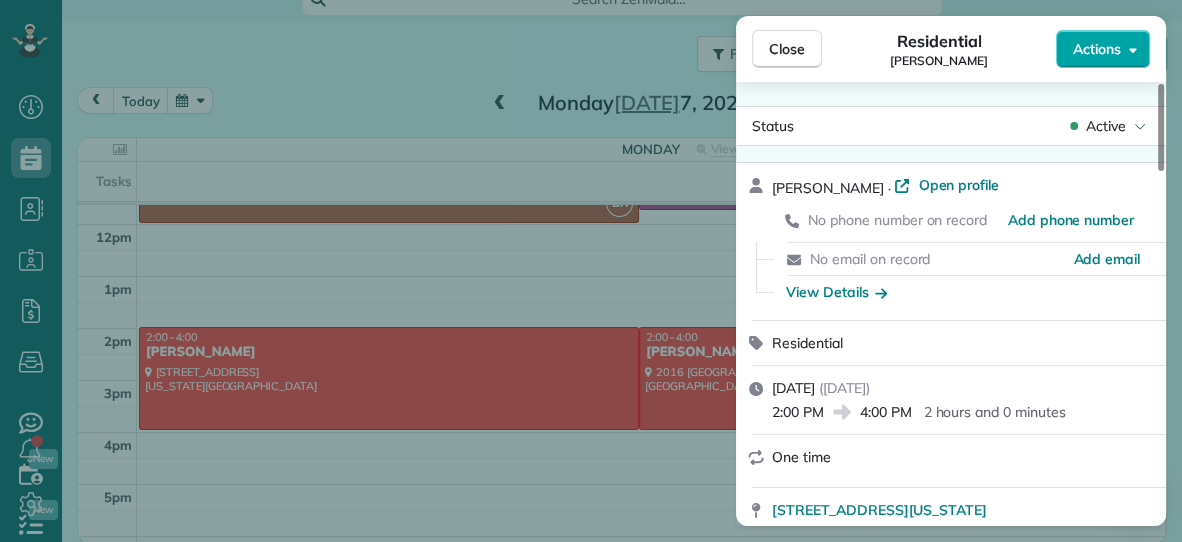 click on "Actions" at bounding box center (1097, 49) 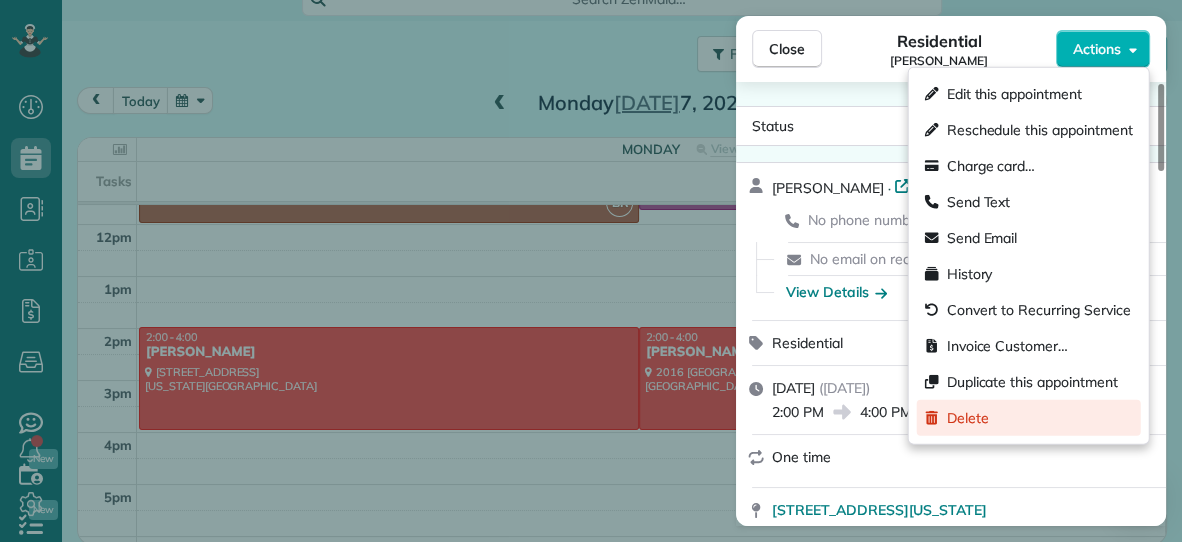 click on "Delete" at bounding box center (968, 418) 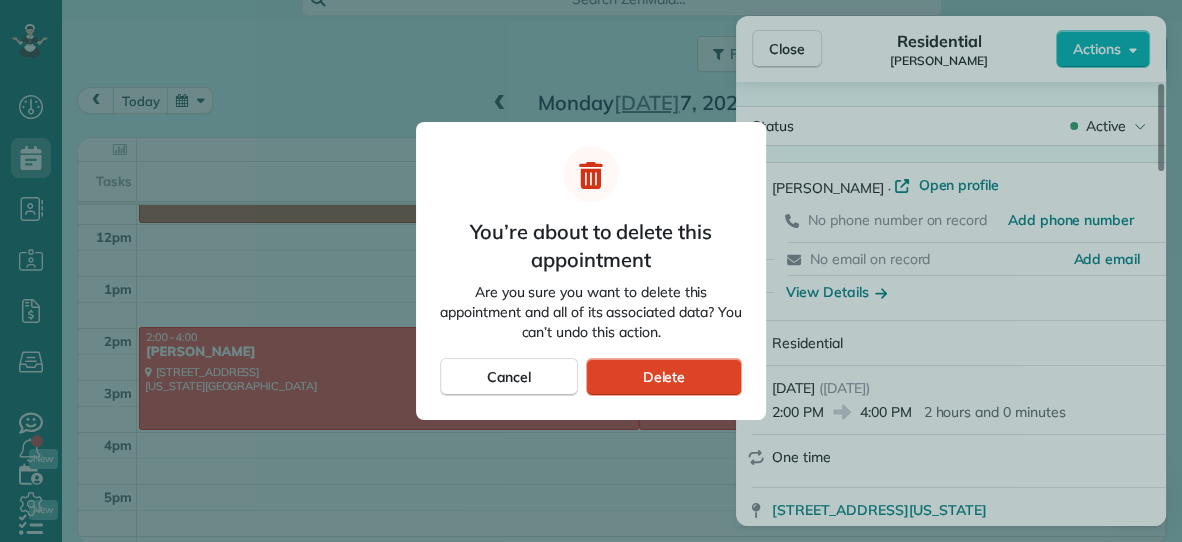 click on "Delete" at bounding box center (664, 377) 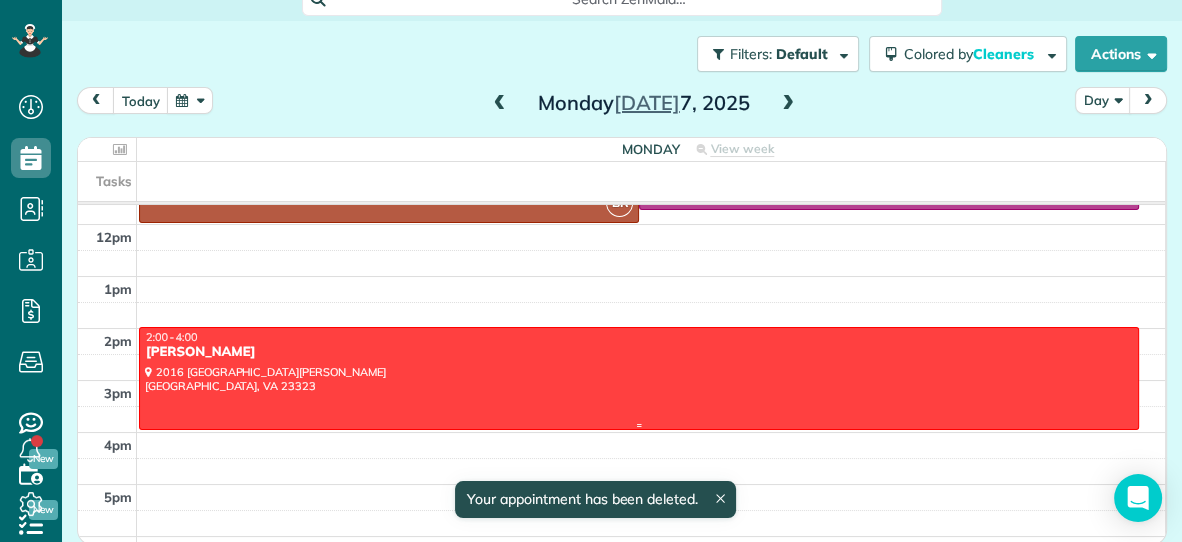 click on "Kylyn Keck" at bounding box center (639, 352) 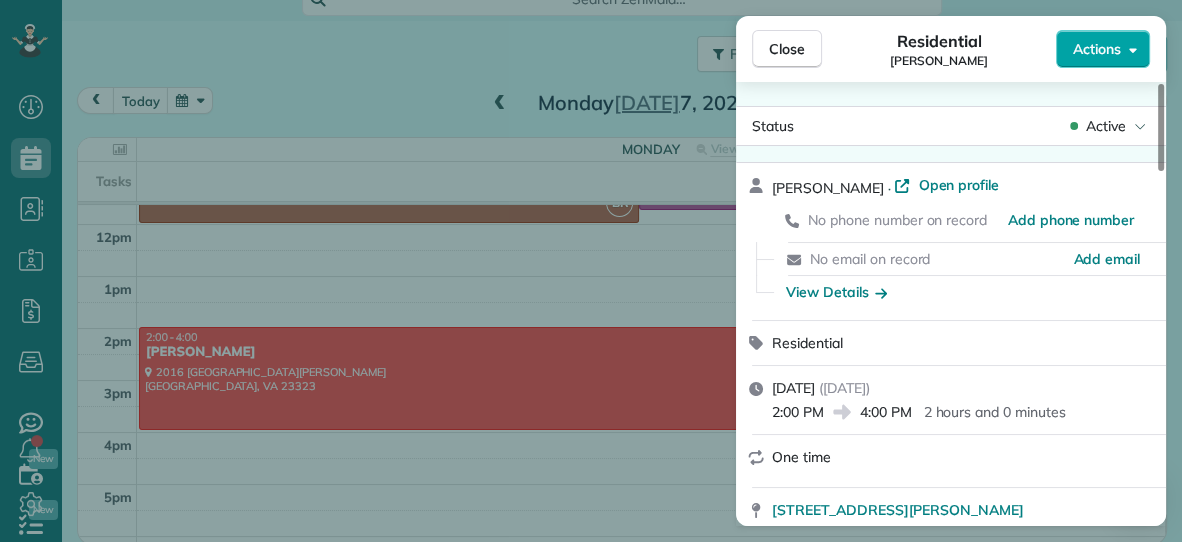 click on "Actions" at bounding box center [1097, 49] 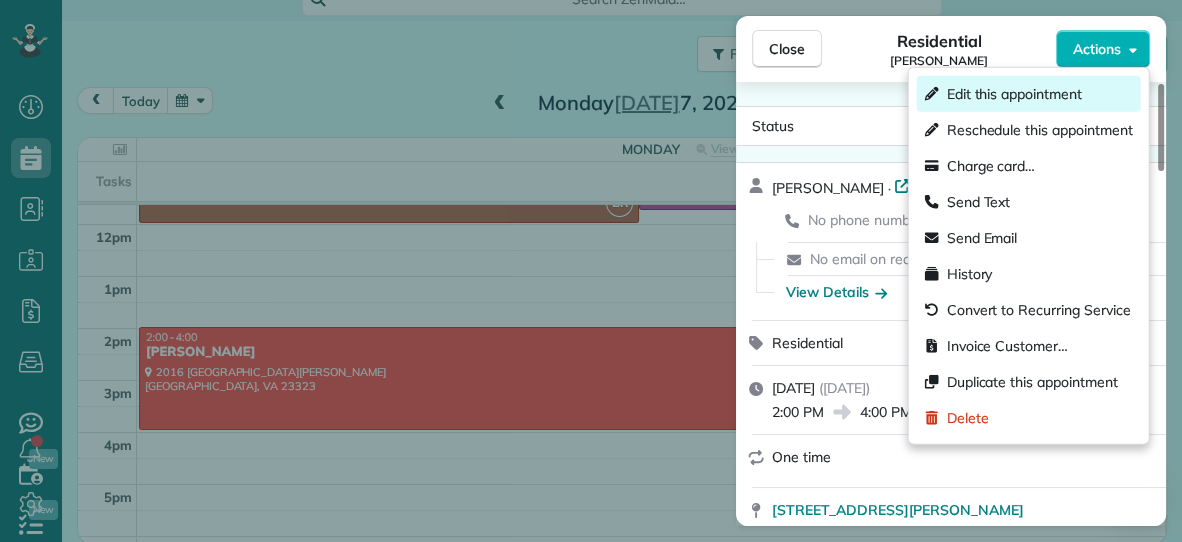 click on "Edit this appointment" at bounding box center [1014, 94] 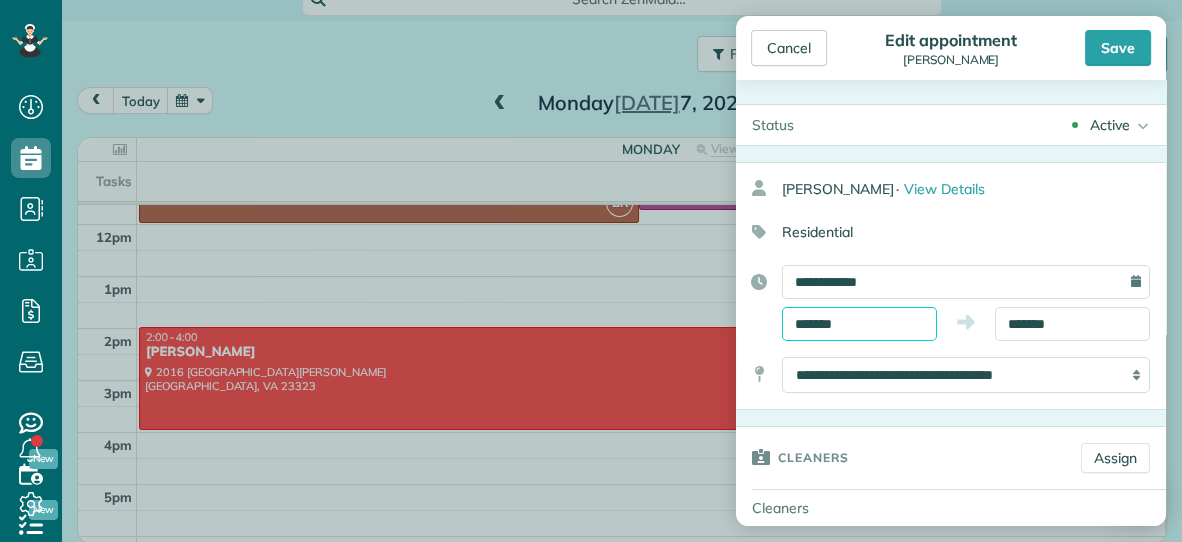 click on "*******" at bounding box center (859, 324) 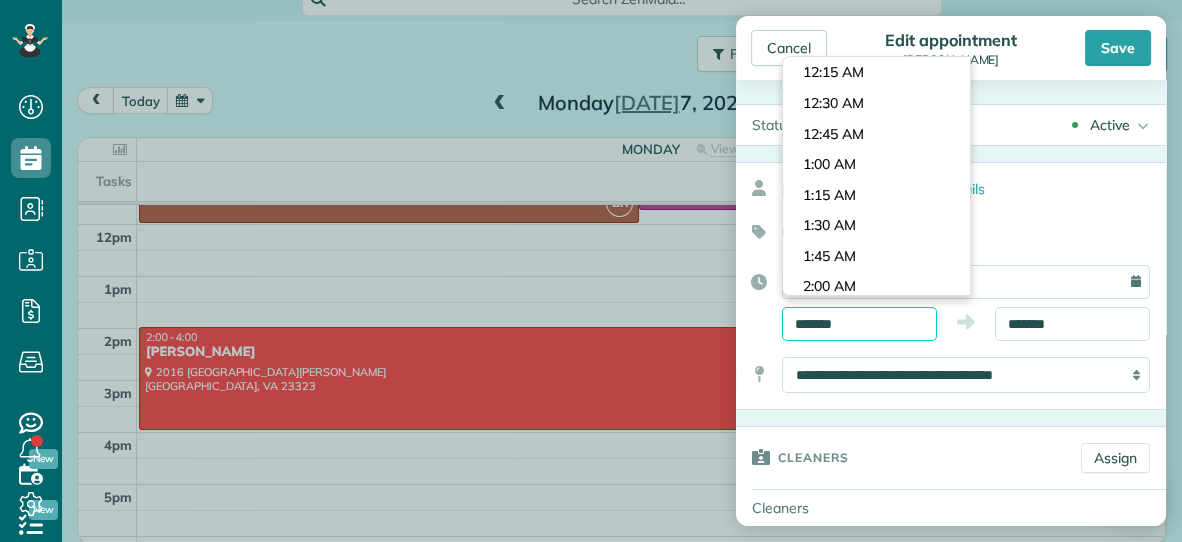 scroll, scrollTop: 1647, scrollLeft: 0, axis: vertical 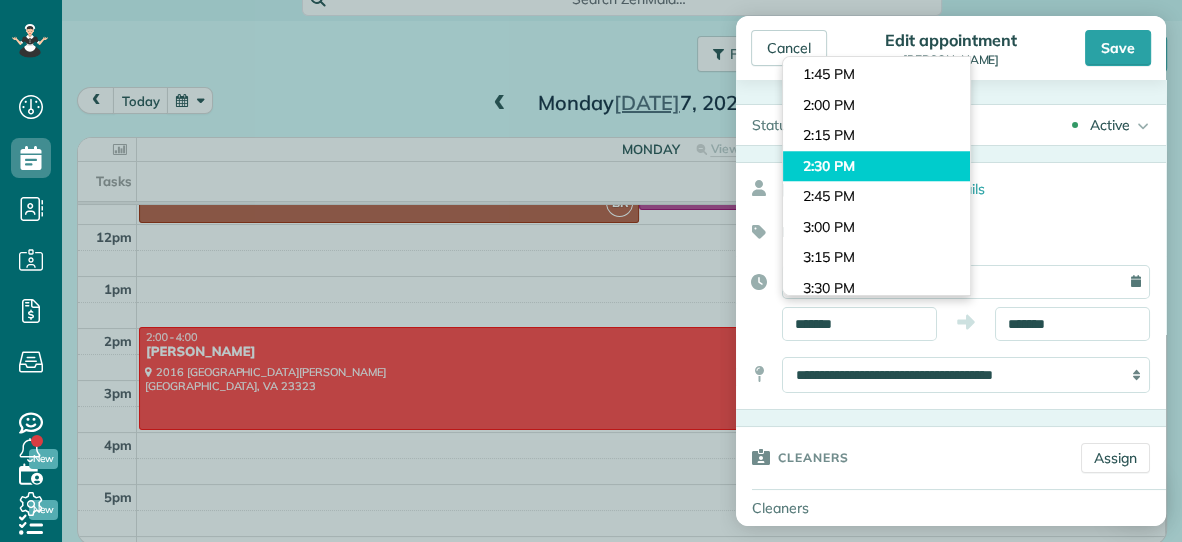 click on "Dashboard
Scheduling
Calendar View
List View
Dispatch View - Weekly scheduling (Beta)" at bounding box center (591, 271) 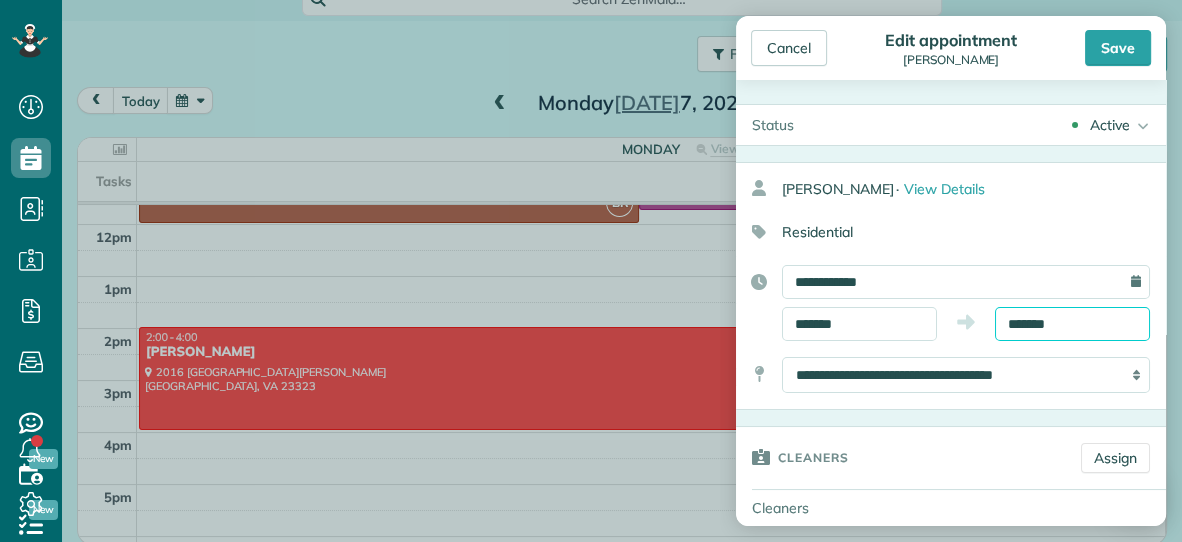 click on "*******" at bounding box center (1072, 324) 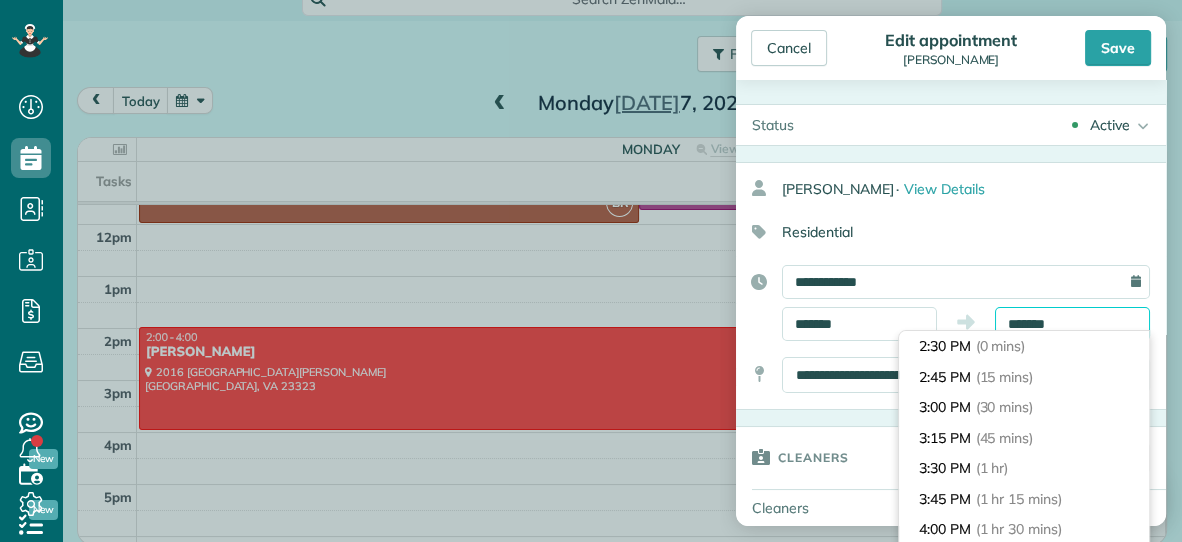 scroll, scrollTop: 152, scrollLeft: 0, axis: vertical 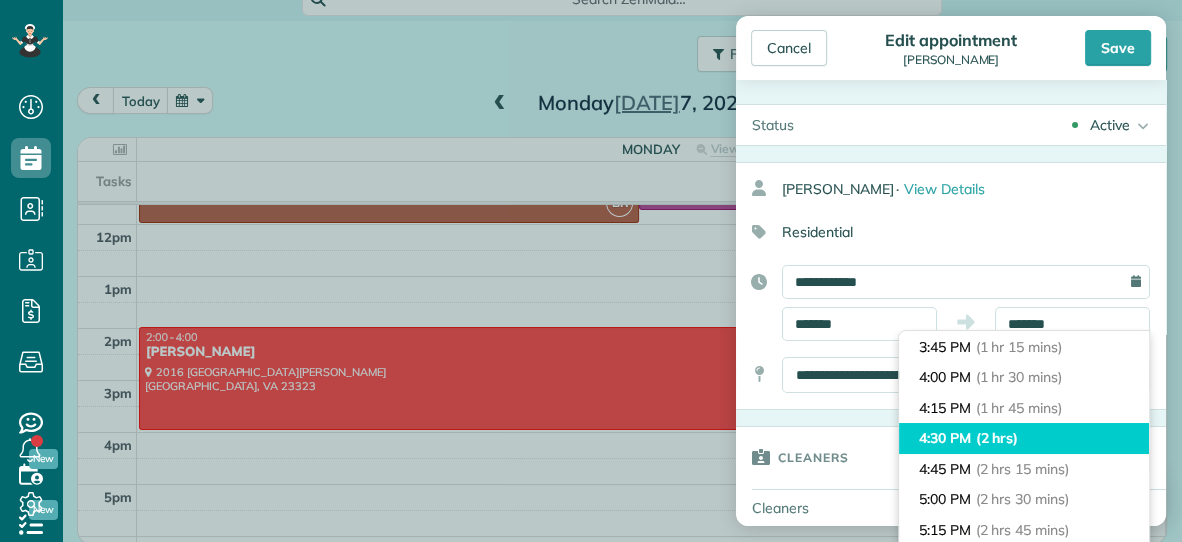 click on "(2 hrs)" at bounding box center (997, 438) 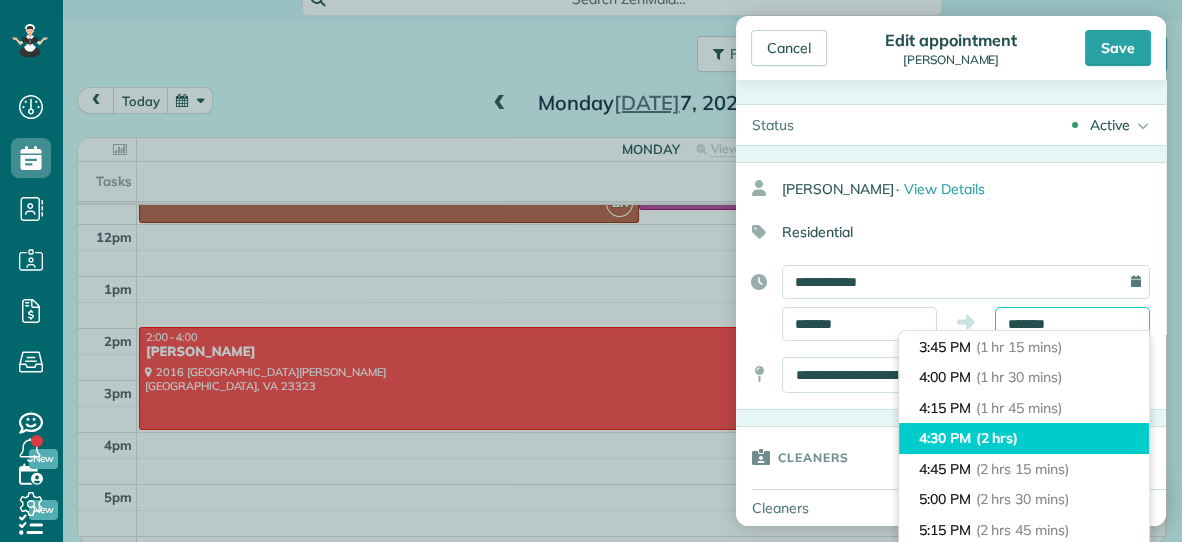 type on "*******" 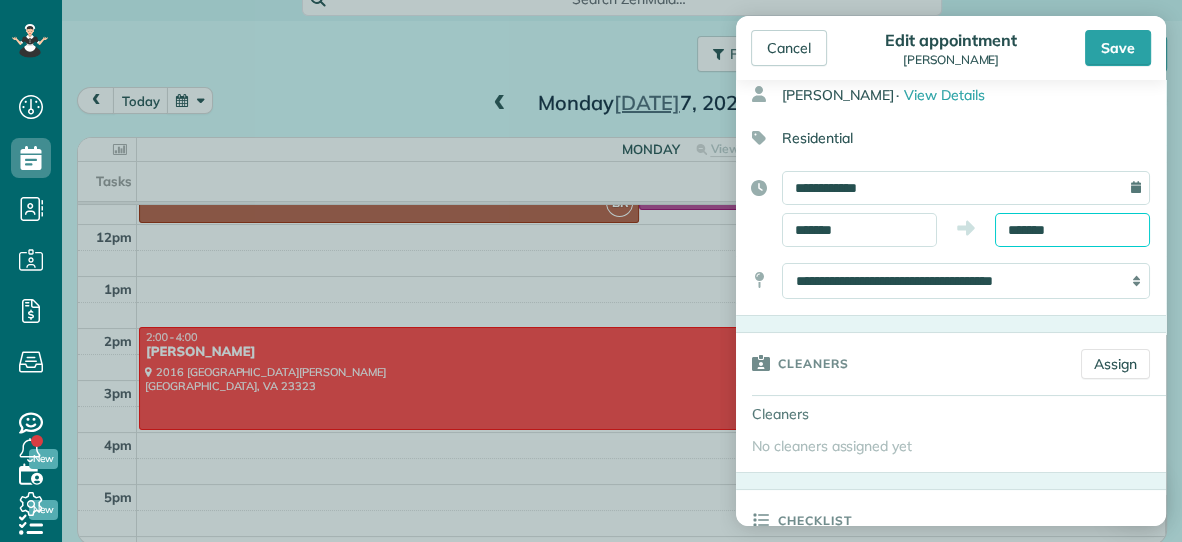 scroll, scrollTop: 120, scrollLeft: 0, axis: vertical 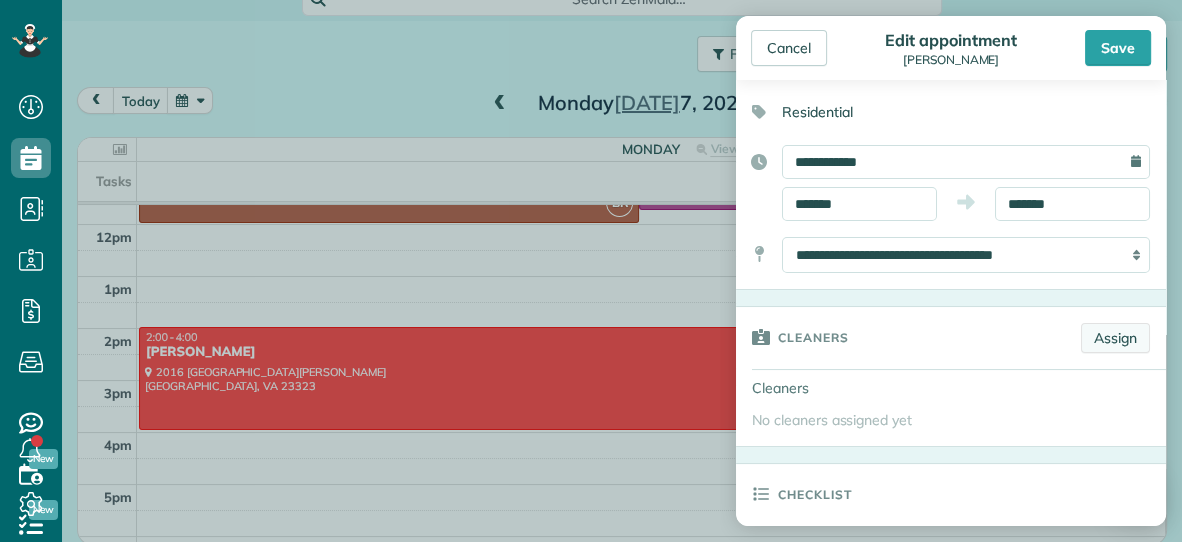click on "Assign" at bounding box center [1115, 338] 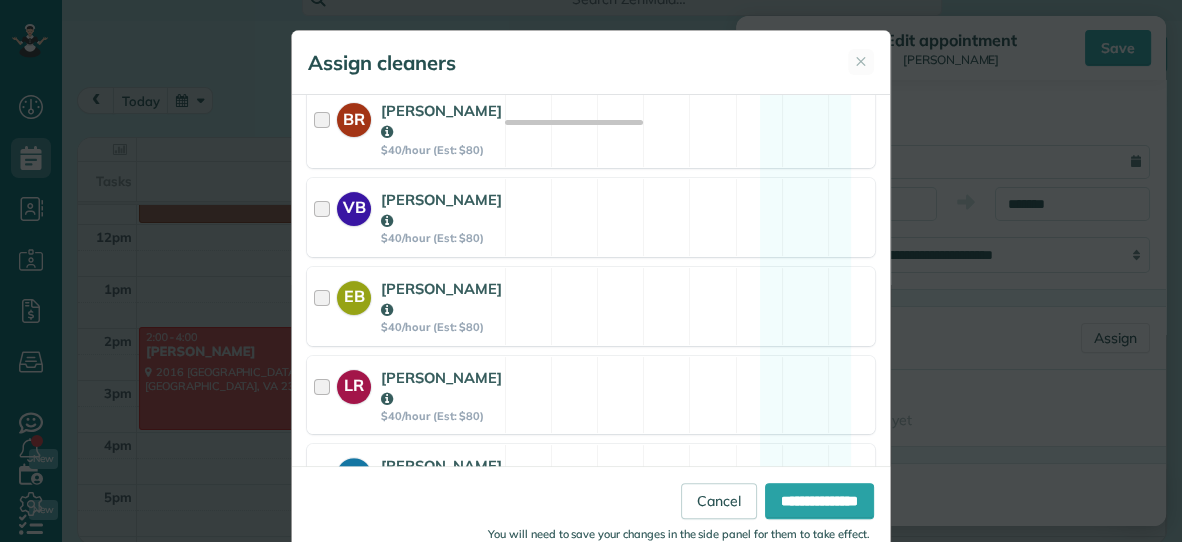 scroll, scrollTop: 483, scrollLeft: 0, axis: vertical 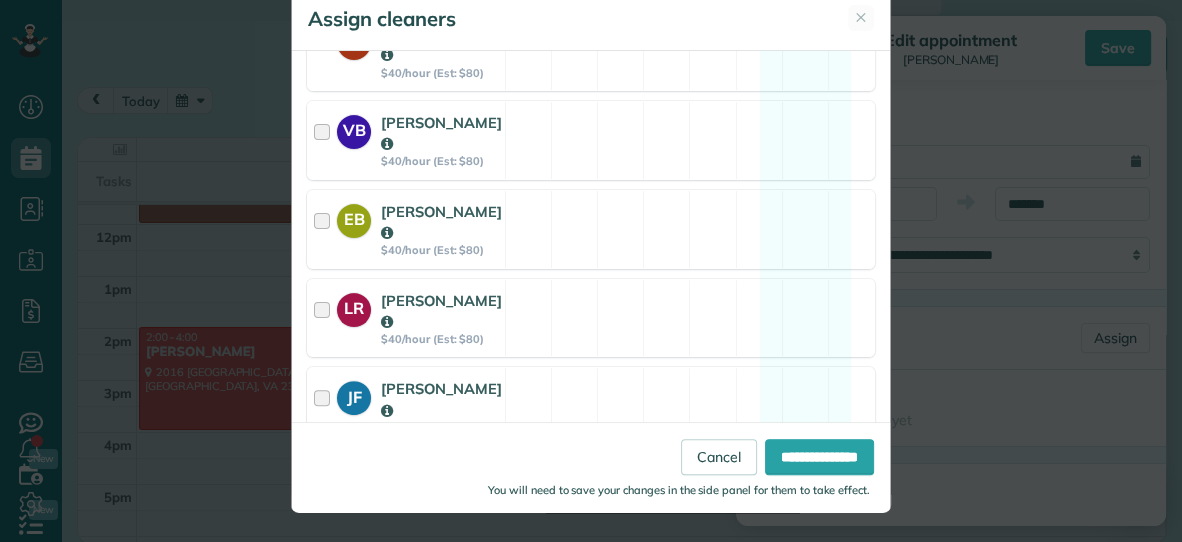 click on "DR
Dana Rhodes
$40/hour (Est: $80)
Available" at bounding box center (591, 495) 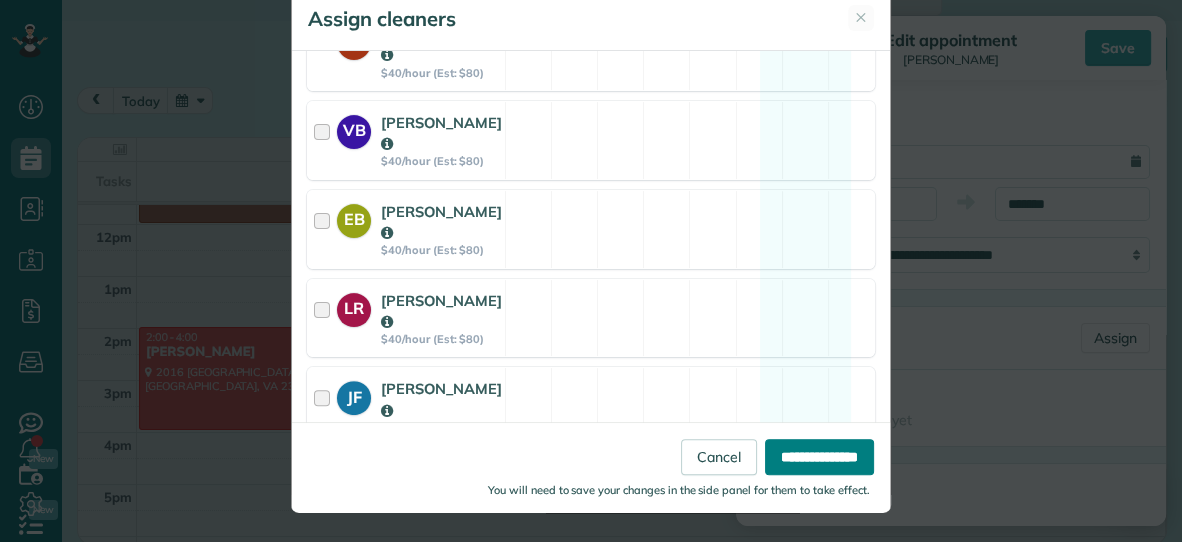 click on "**********" at bounding box center (819, 457) 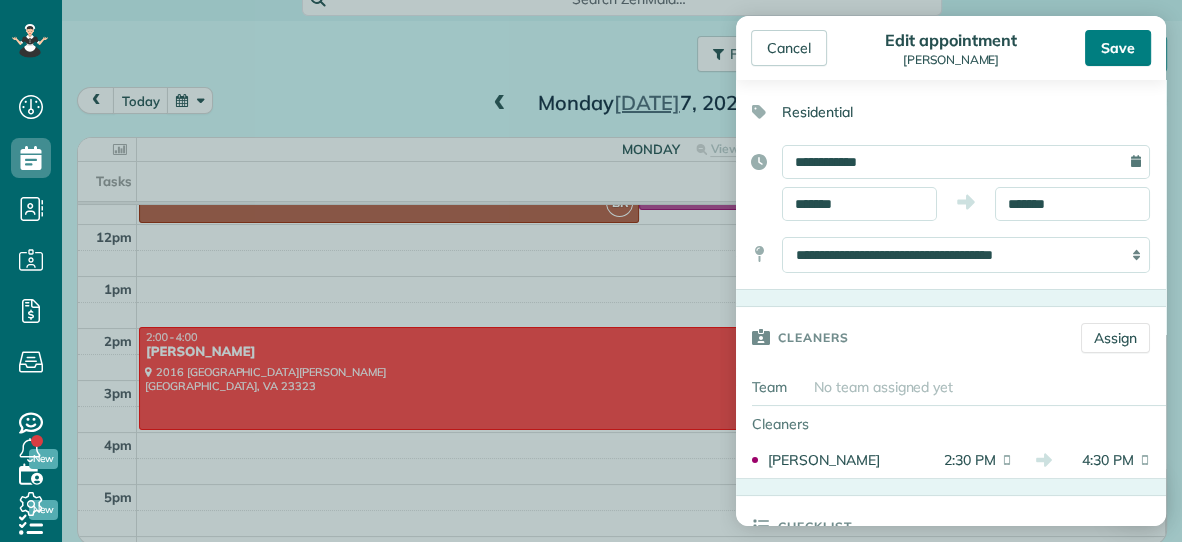 click on "Save" at bounding box center [1118, 48] 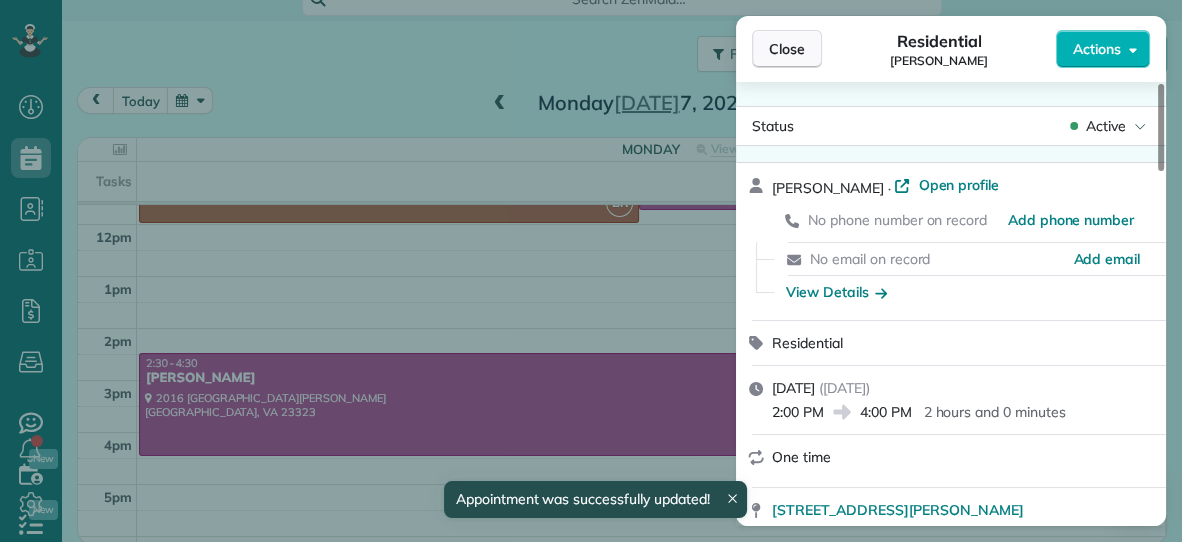 click on "Close" at bounding box center (787, 49) 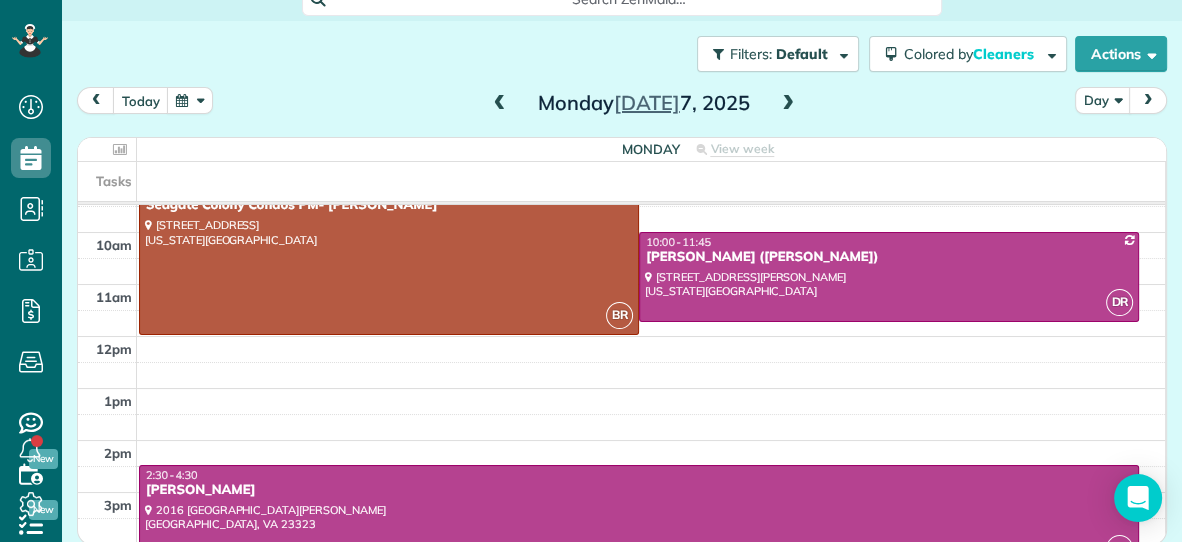 scroll, scrollTop: 126, scrollLeft: 0, axis: vertical 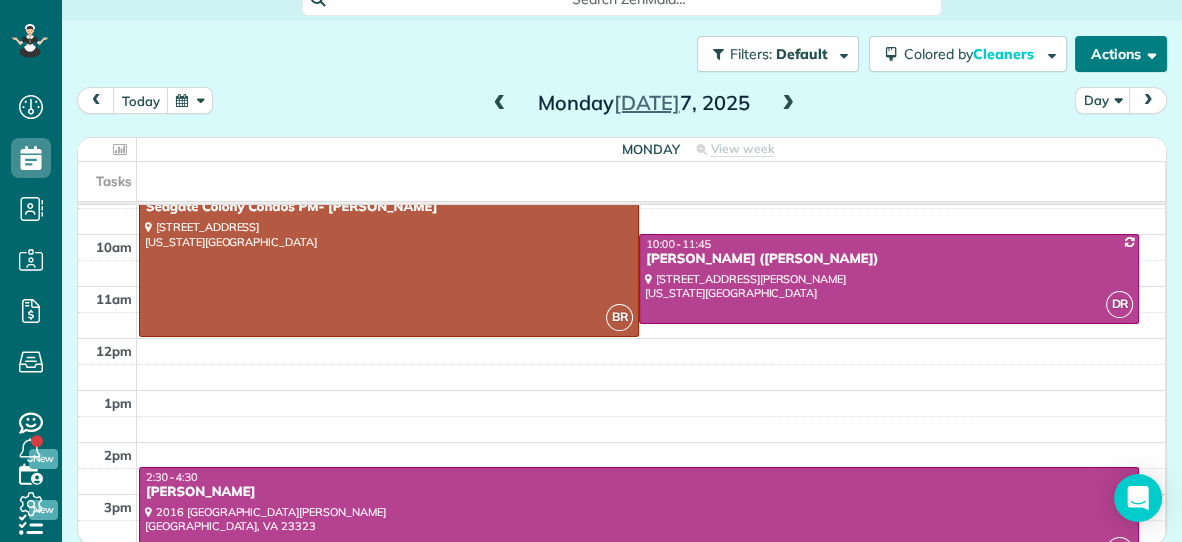 click on "Actions" at bounding box center [1121, 54] 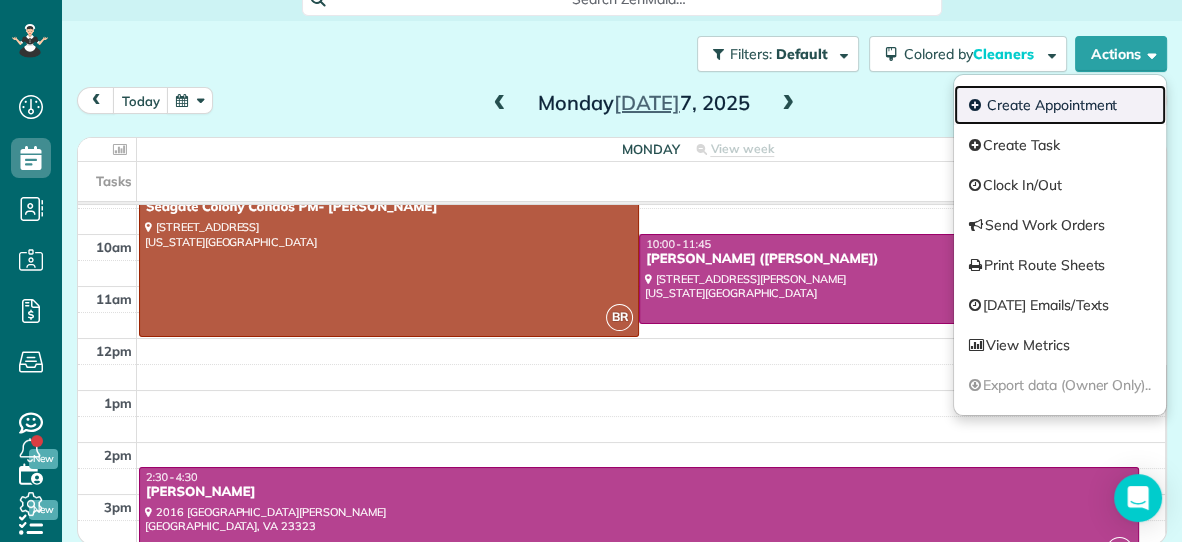 click on "Create Appointment" at bounding box center [1060, 105] 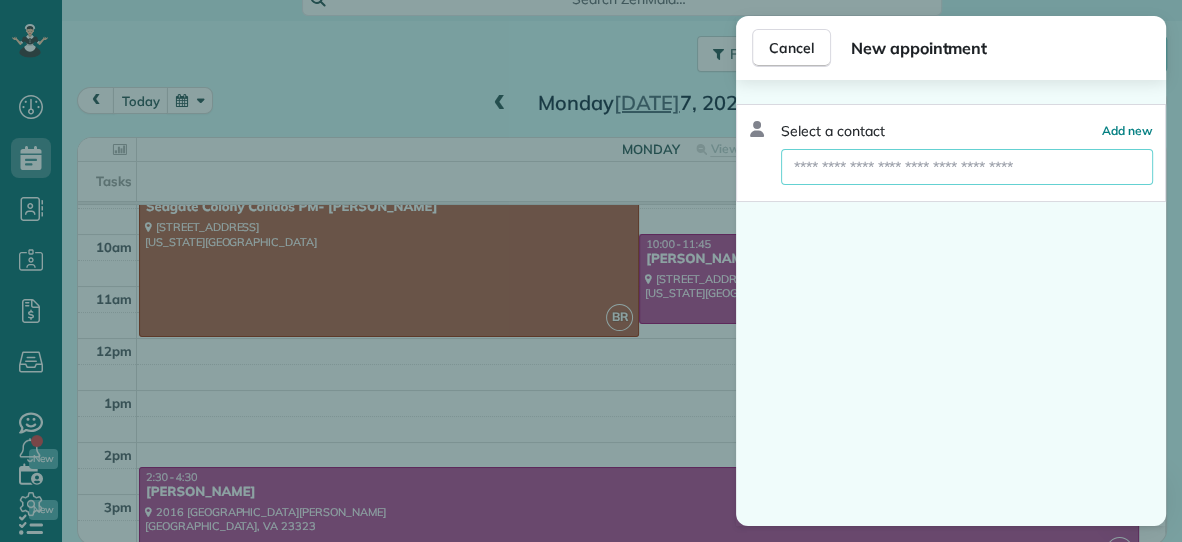 click at bounding box center (967, 167) 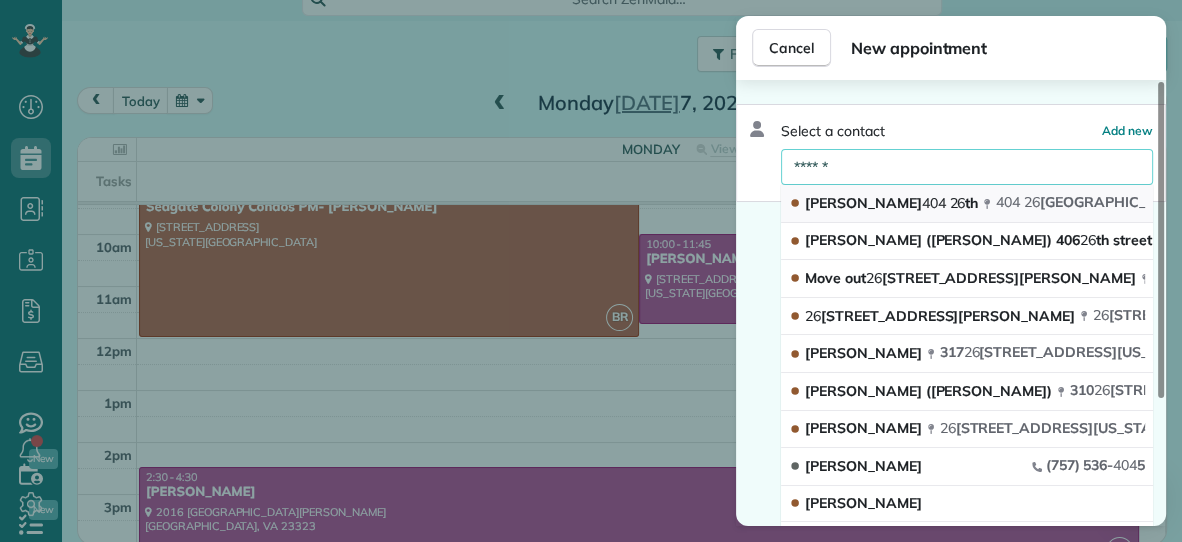 type on "******" 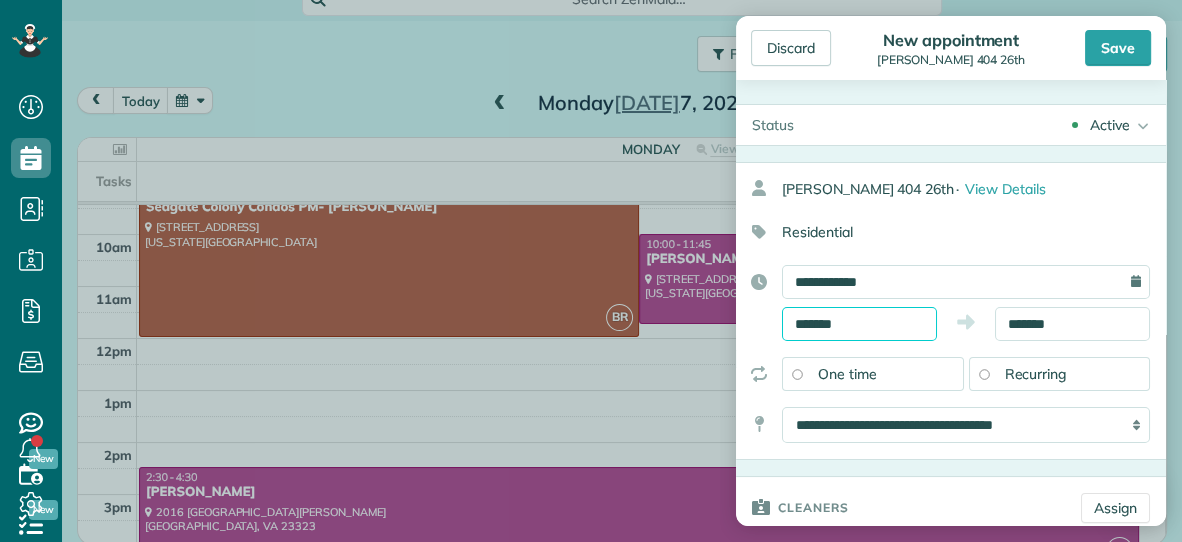 click on "*******" at bounding box center [859, 324] 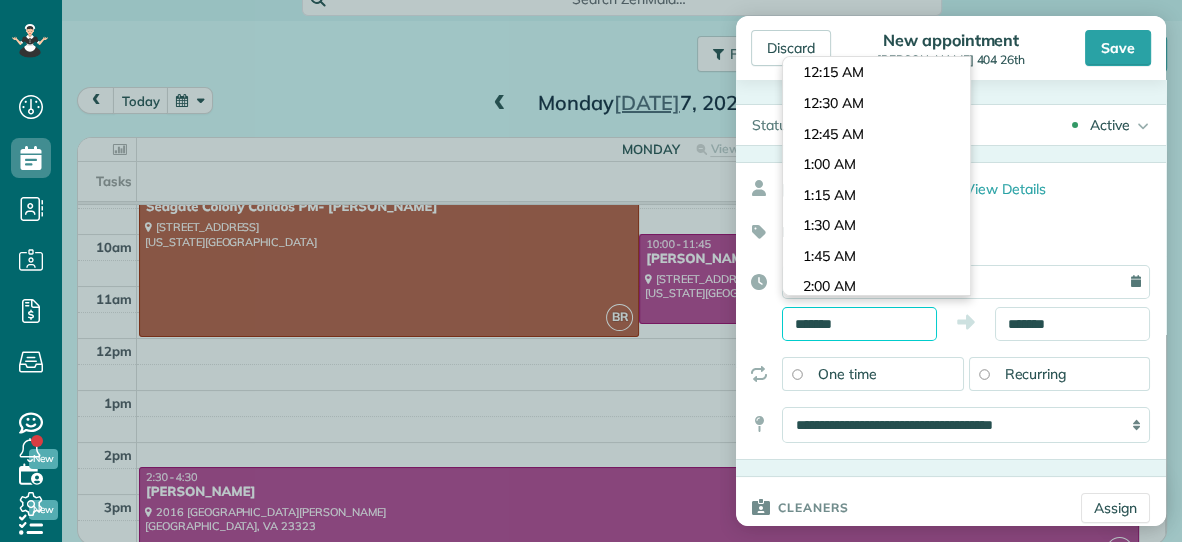 scroll, scrollTop: 1647, scrollLeft: 0, axis: vertical 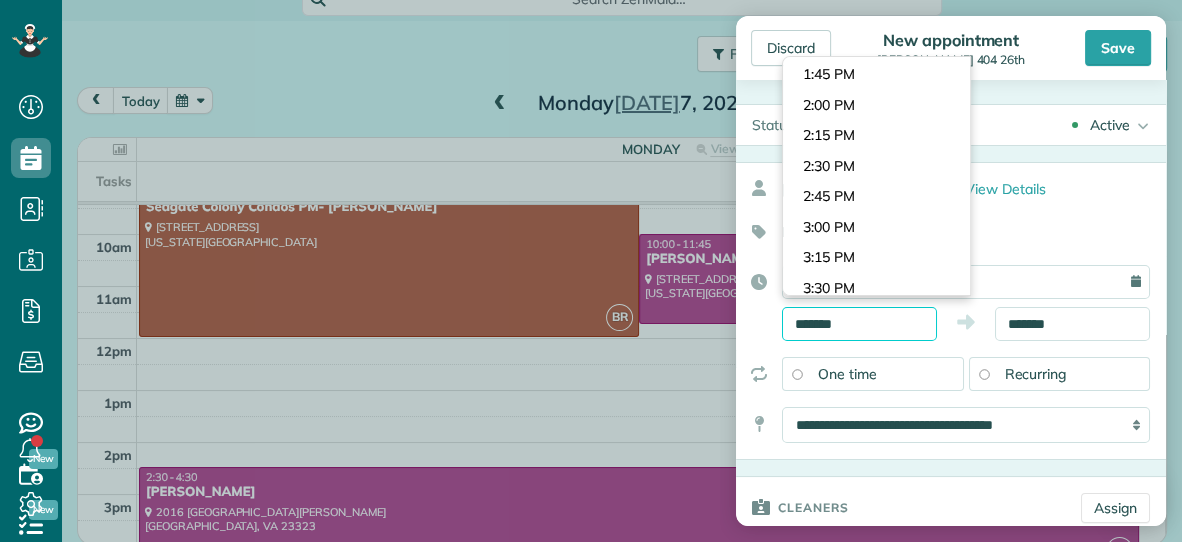 click on "*******" at bounding box center (859, 324) 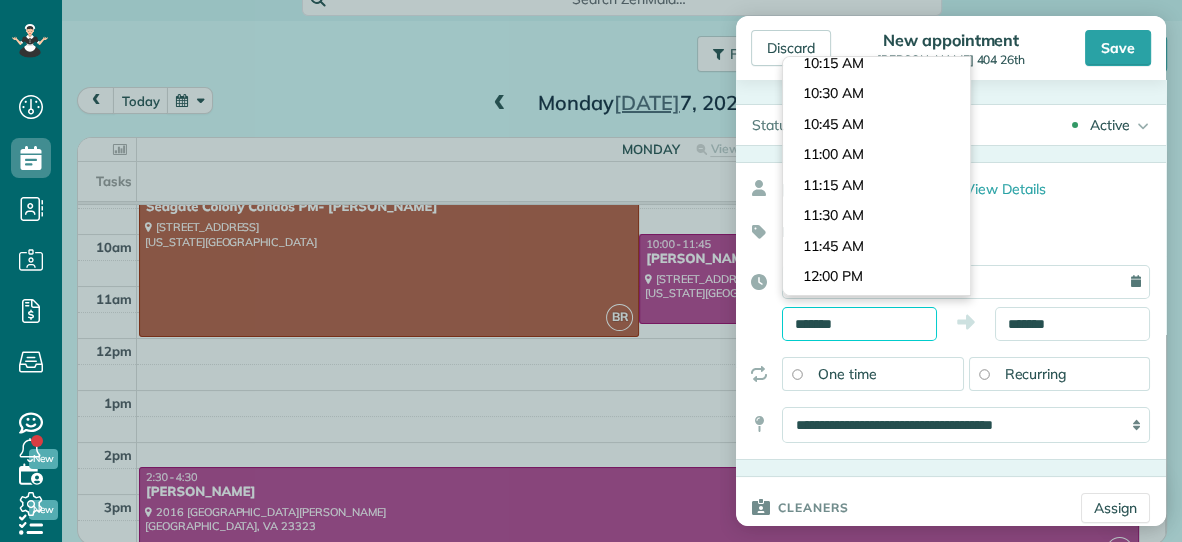 scroll, scrollTop: 1235, scrollLeft: 0, axis: vertical 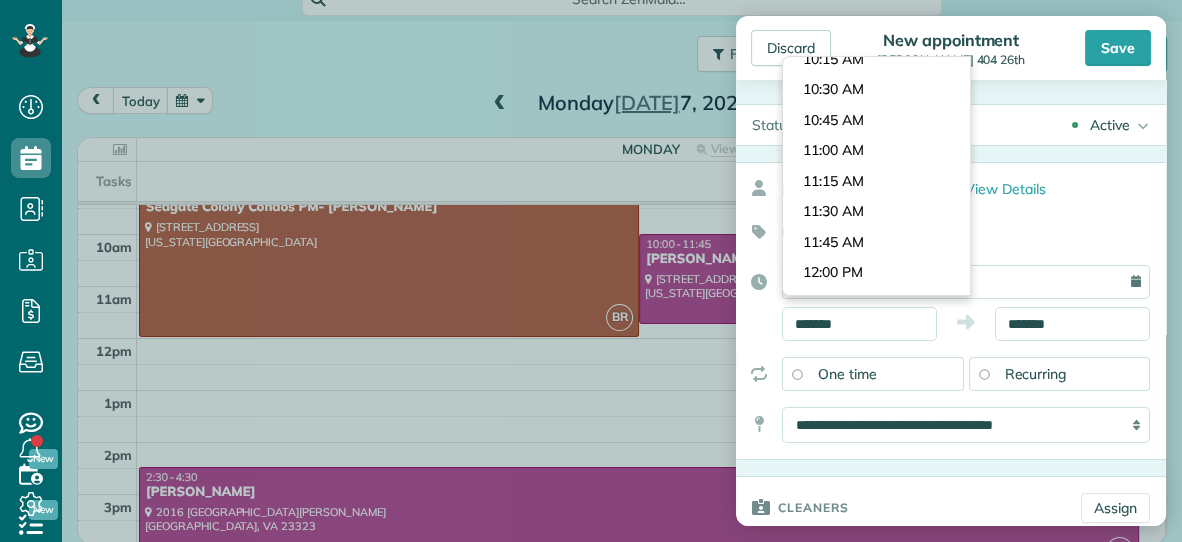 click on "Dashboard
Scheduling
Calendar View
List View
Dispatch View - Weekly scheduling (Beta)" at bounding box center (591, 271) 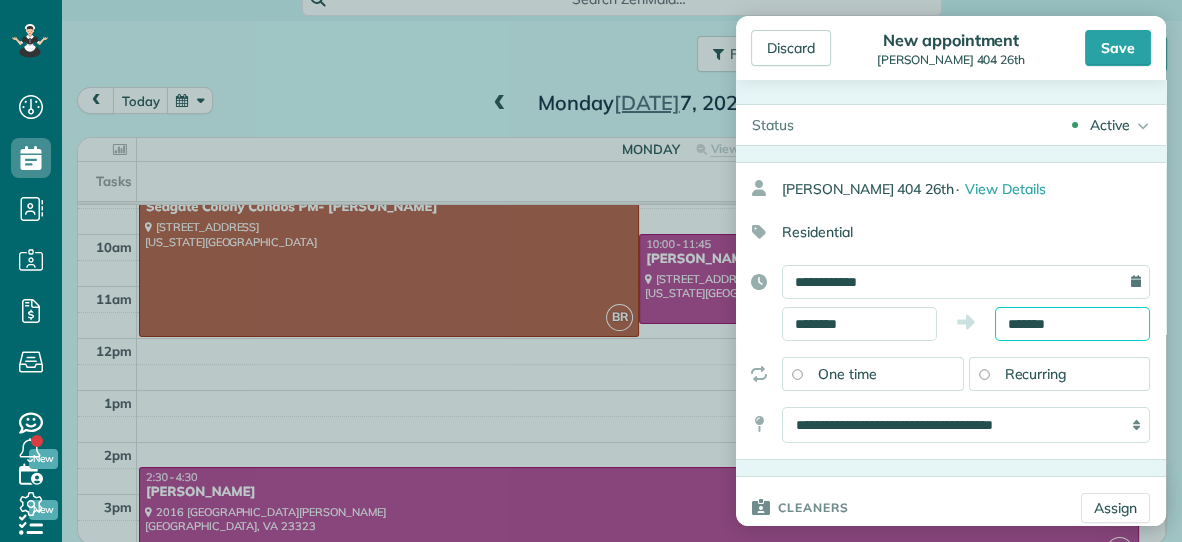 click on "*******" at bounding box center (1072, 324) 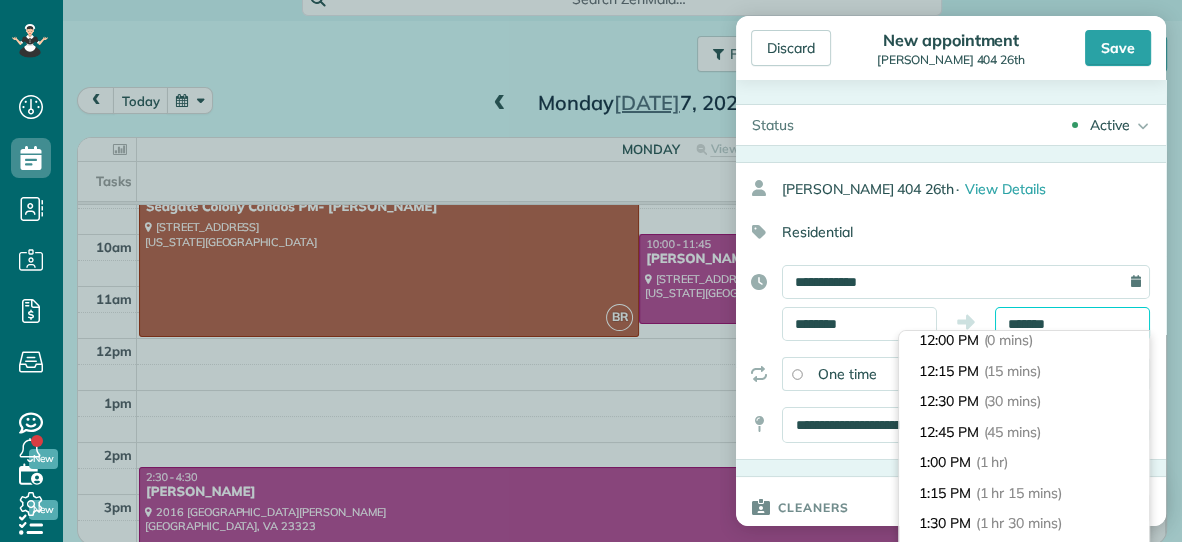 scroll, scrollTop: 0, scrollLeft: 0, axis: both 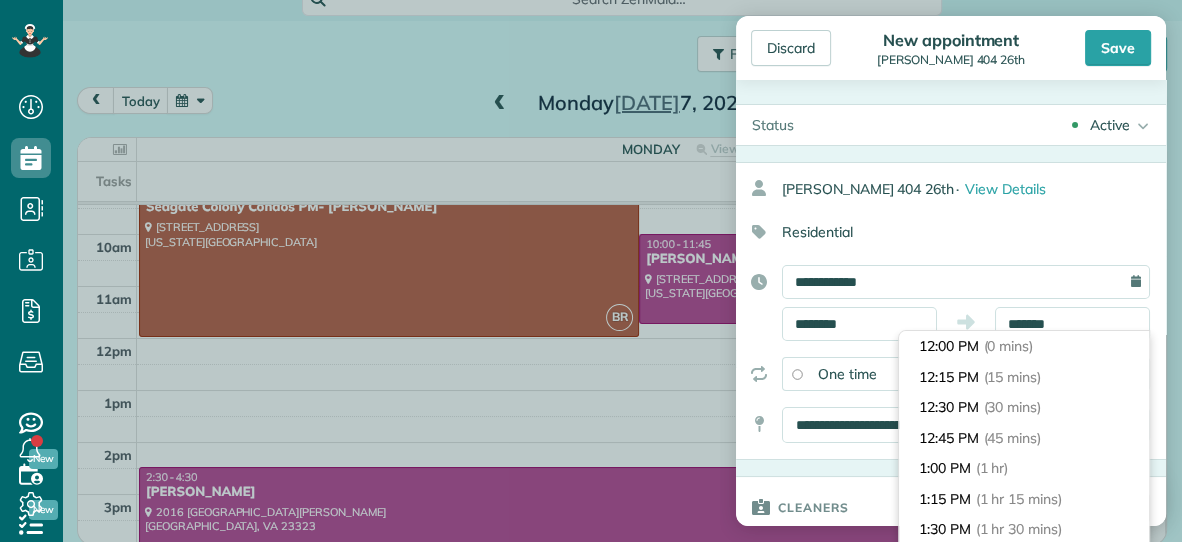 click on "12:00 PM  (0 mins)" at bounding box center [1024, 346] 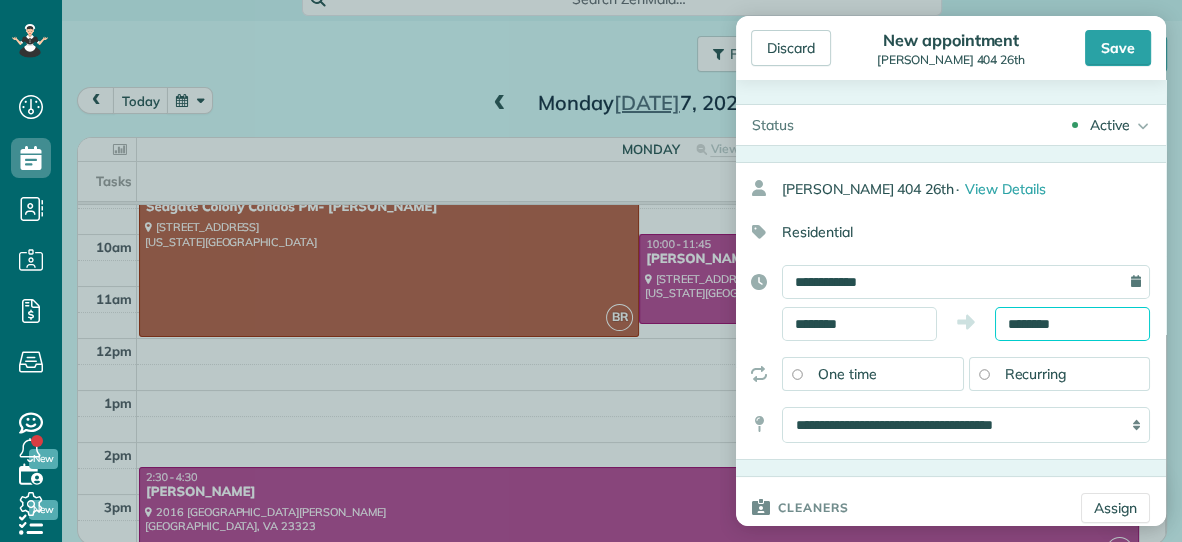 click on "********" at bounding box center [1072, 324] 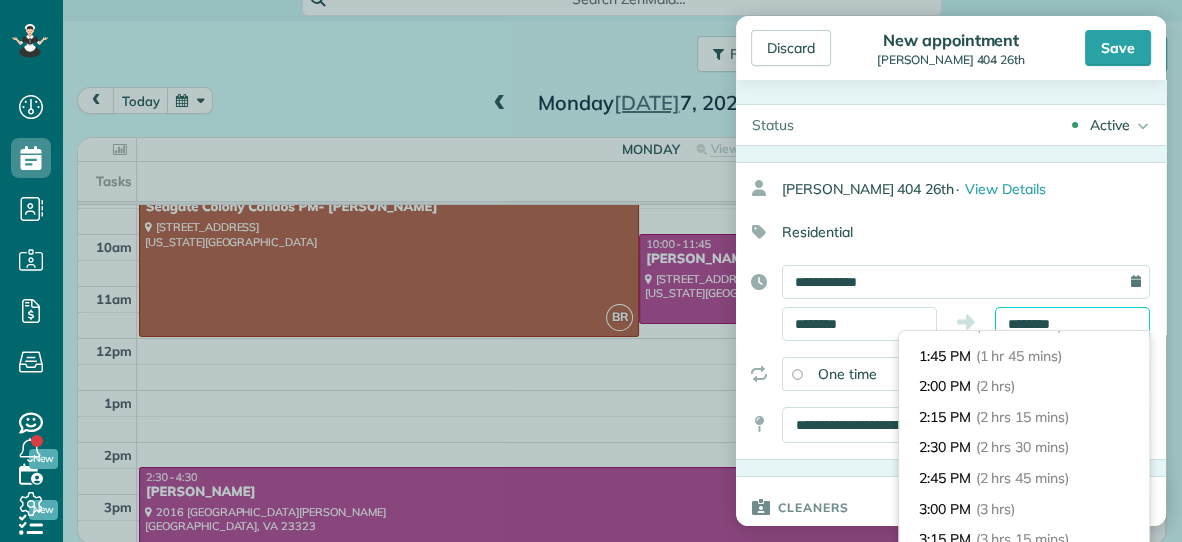 scroll, scrollTop: 207, scrollLeft: 0, axis: vertical 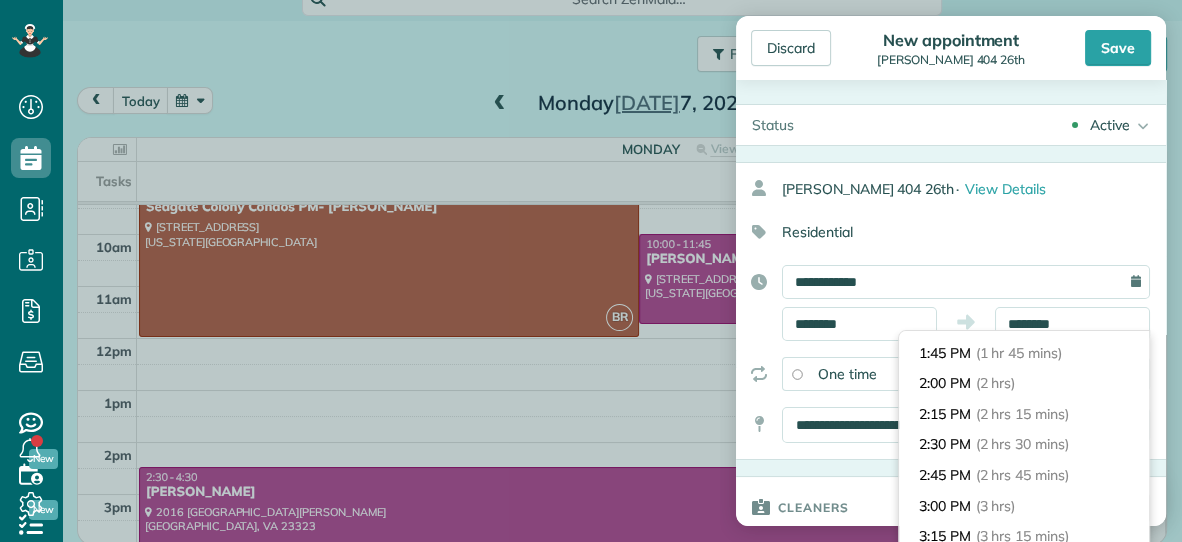 click on "2:00 PM  (2 hrs)" at bounding box center [1024, 383] 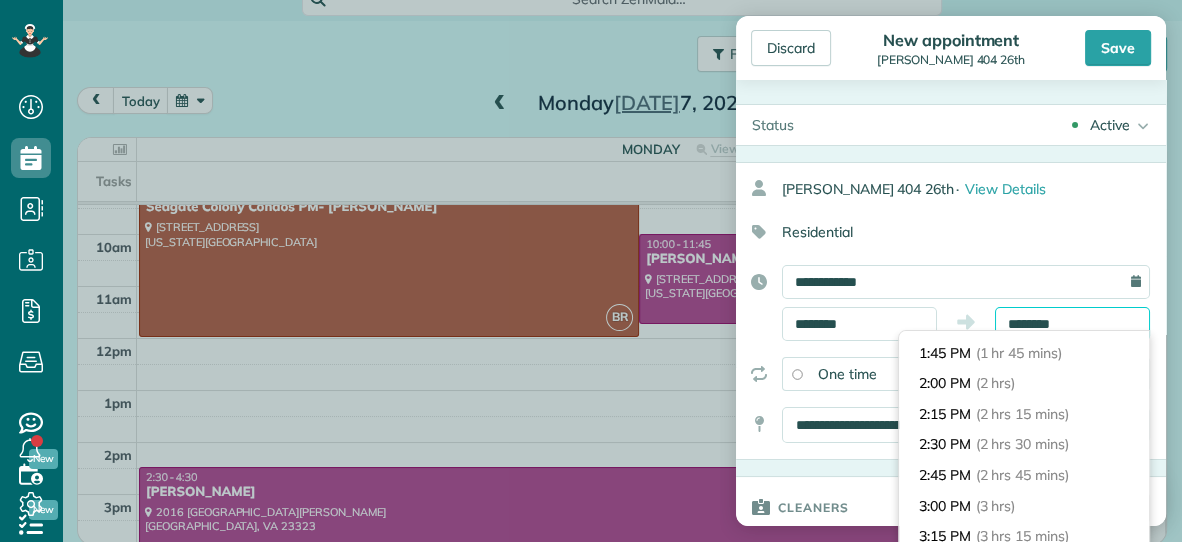 type on "*******" 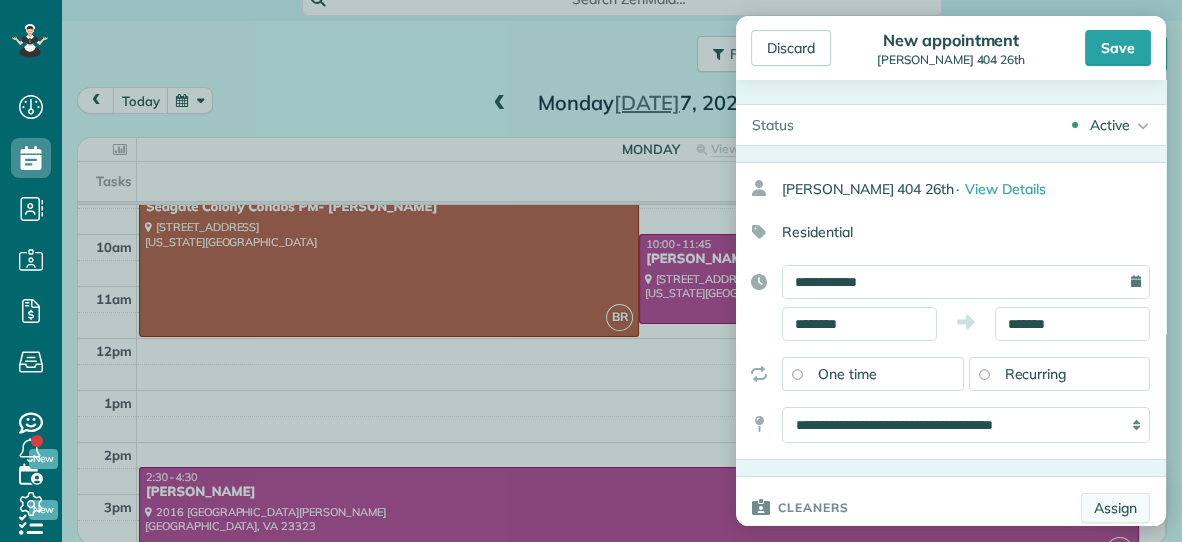 click on "Assign" at bounding box center [1115, 508] 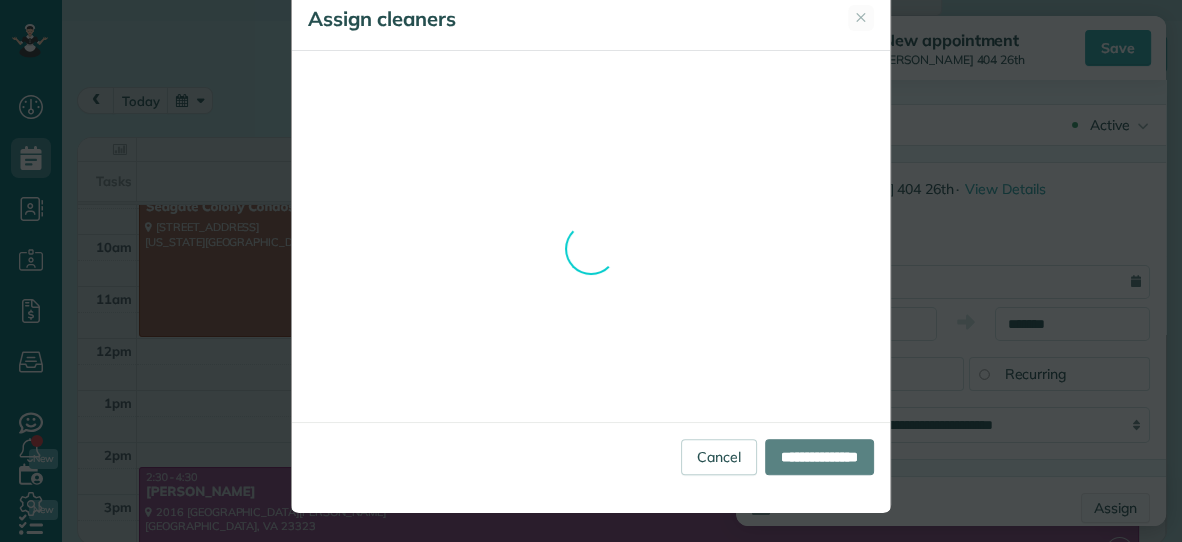 scroll, scrollTop: 0, scrollLeft: 0, axis: both 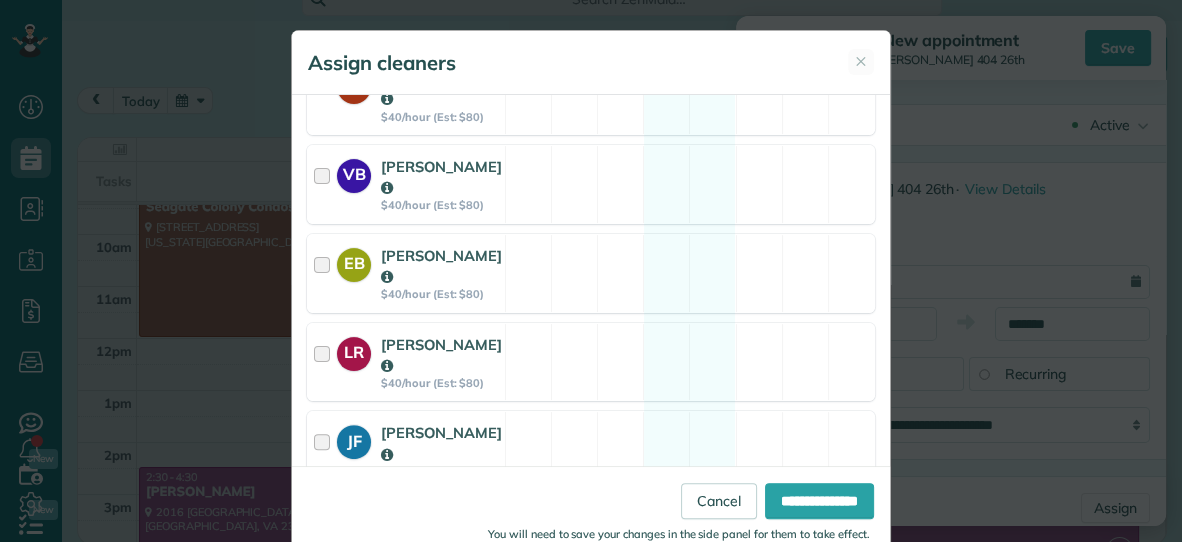 click on "DR
Dana Rhodes
$40/hour (Est: $80)
Available" at bounding box center [591, 539] 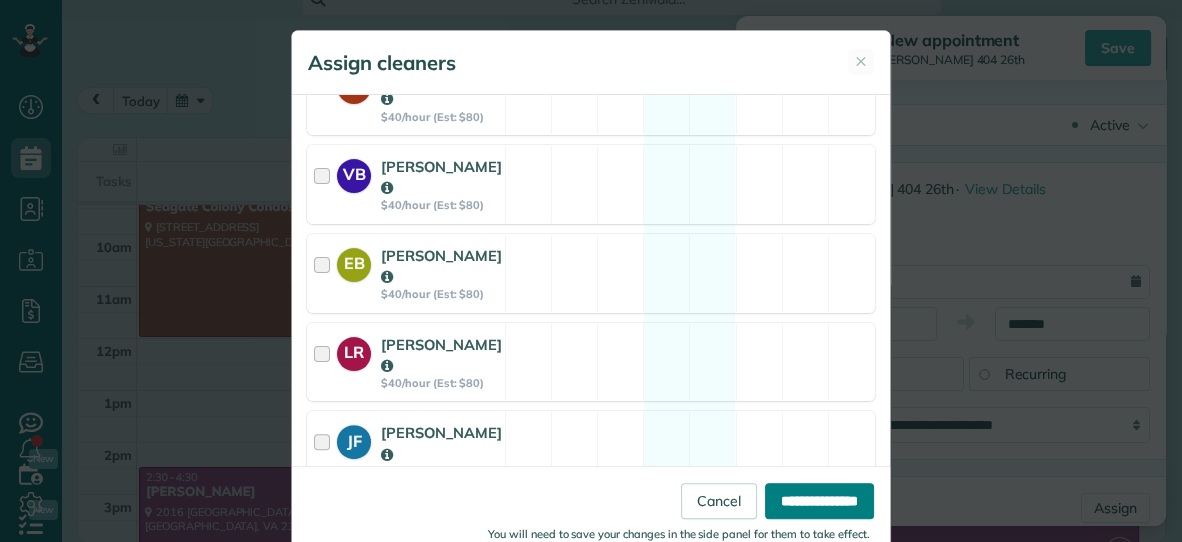 click on "**********" at bounding box center [819, 501] 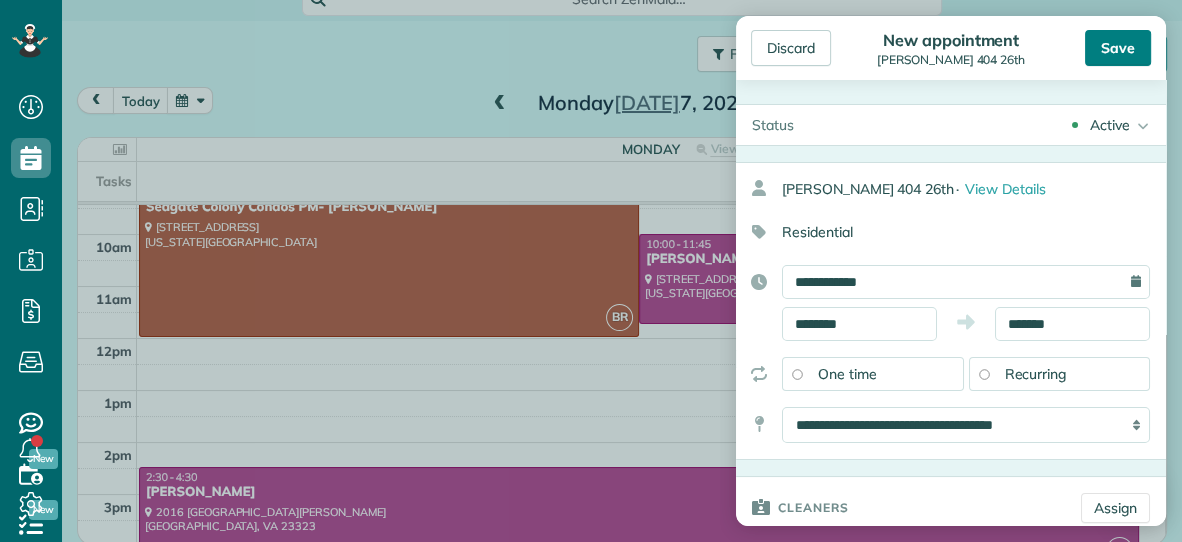click on "Save" at bounding box center [1118, 48] 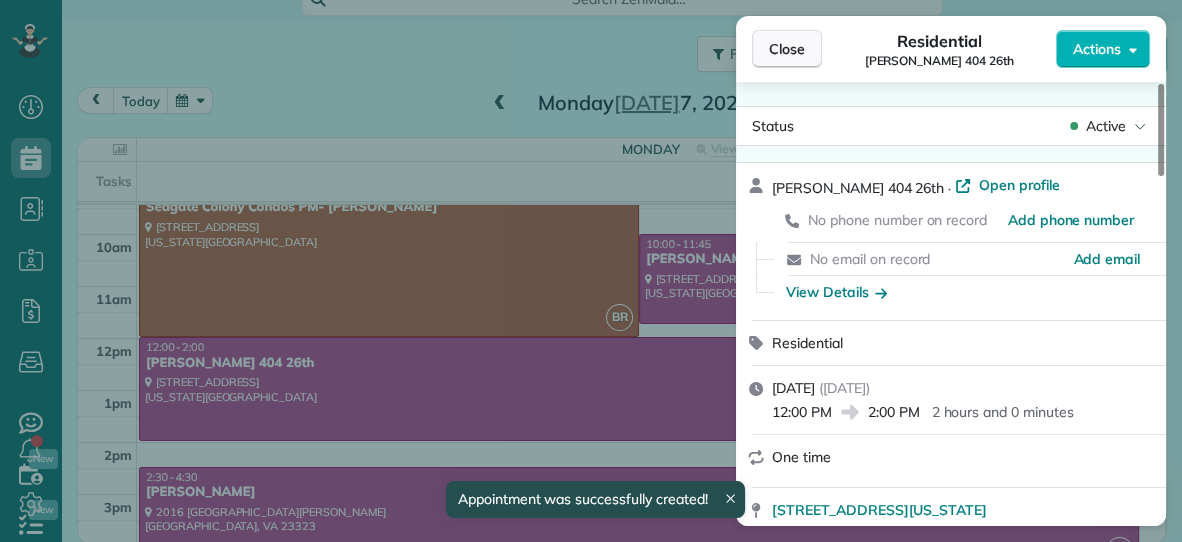 click on "Close" at bounding box center [787, 49] 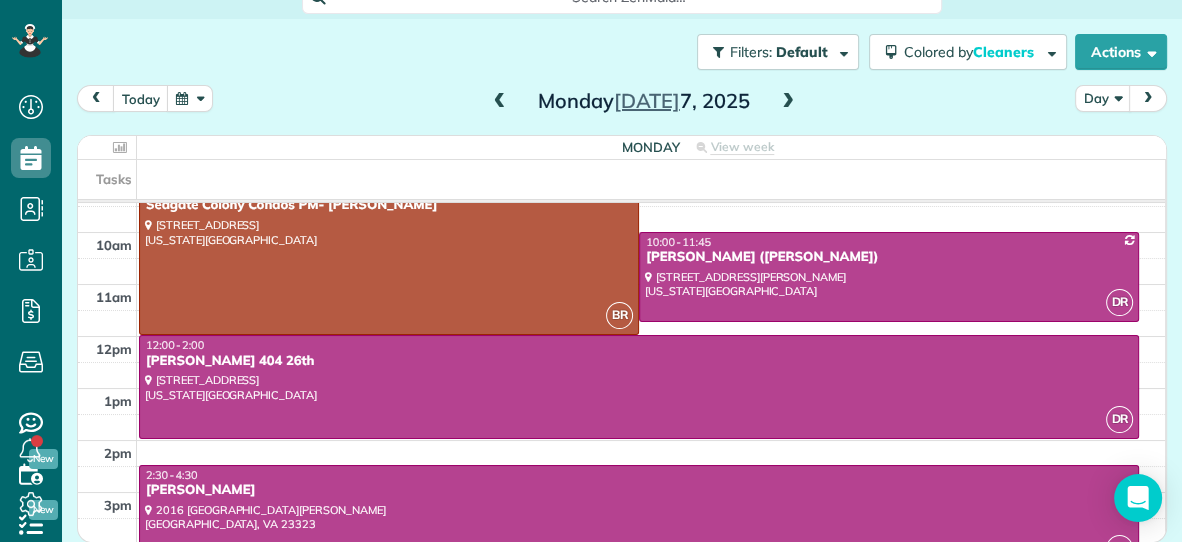 scroll, scrollTop: 0, scrollLeft: 0, axis: both 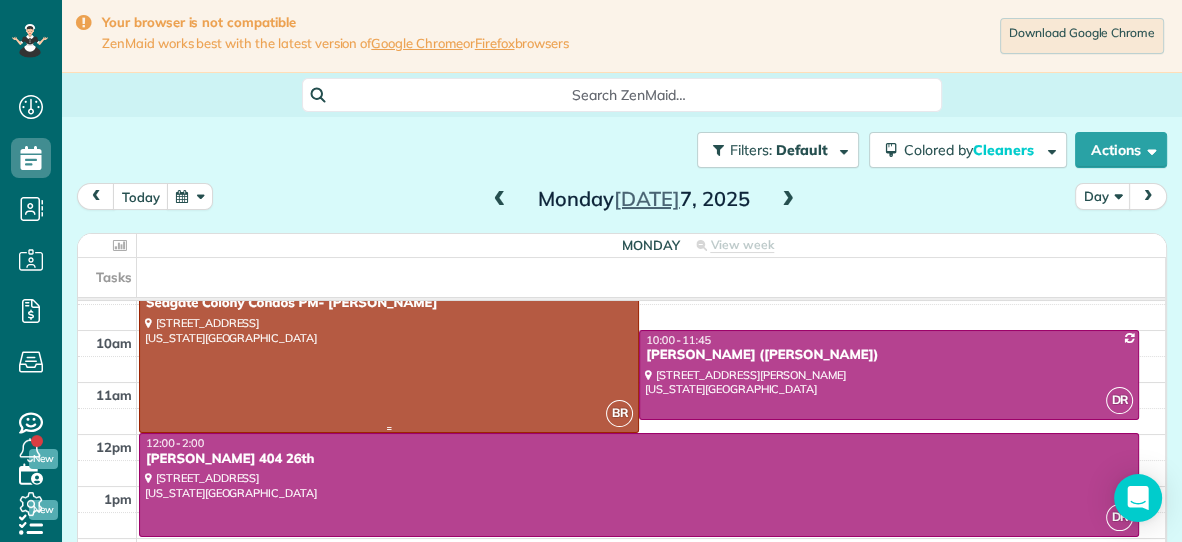click at bounding box center (389, 355) 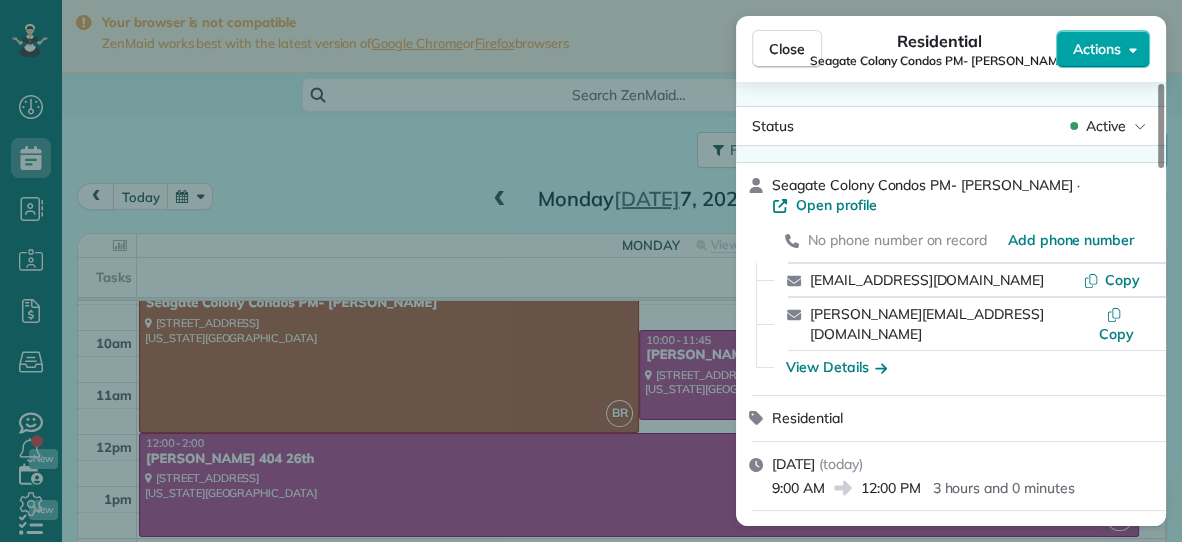 click on "Actions" at bounding box center (1103, 49) 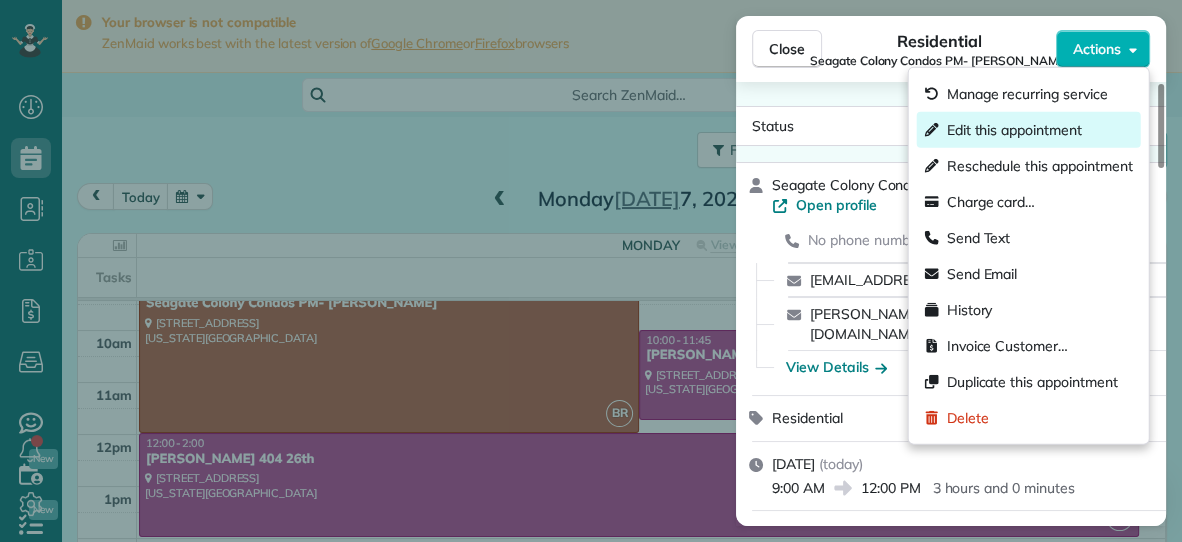 click on "Edit this appointment" at bounding box center [1014, 130] 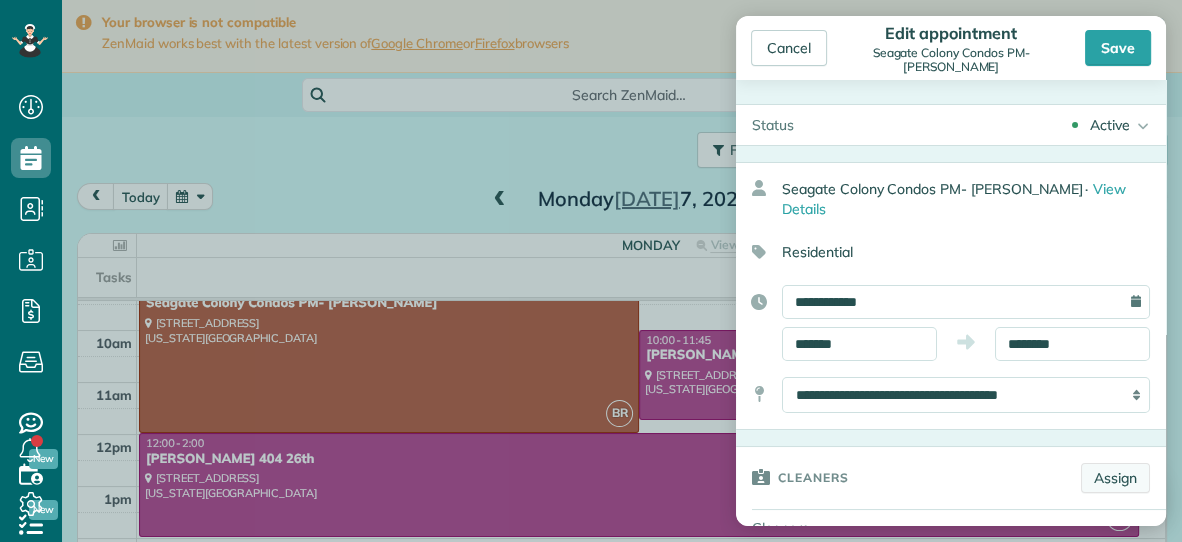 click on "Assign" at bounding box center [1115, 478] 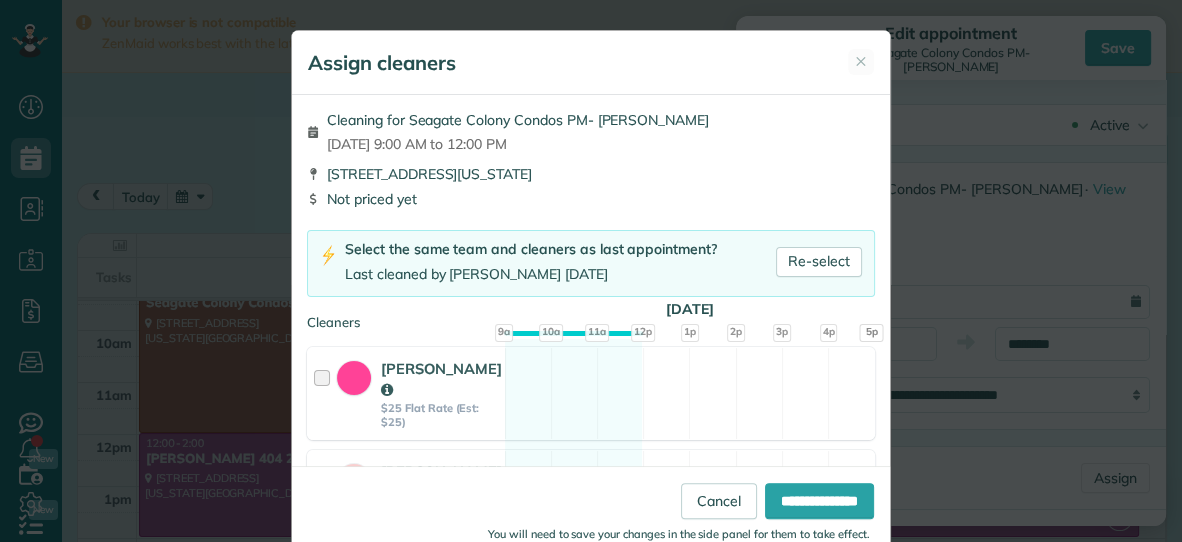scroll, scrollTop: 44, scrollLeft: 0, axis: vertical 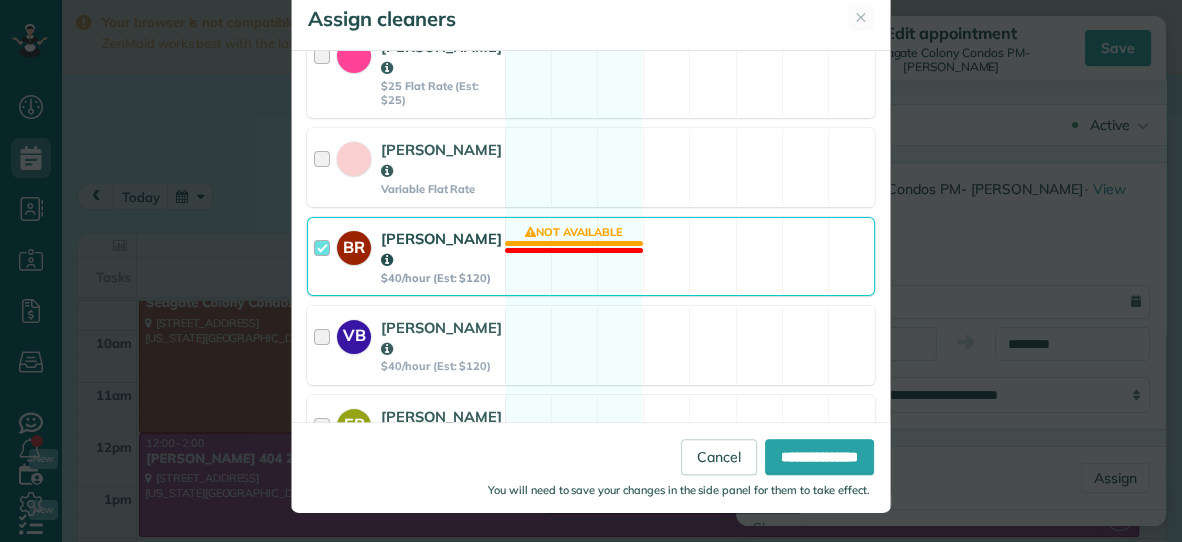 click on "BR
Becky Ramsay
$40/hour (Est: $120)
Not available" at bounding box center (591, 256) 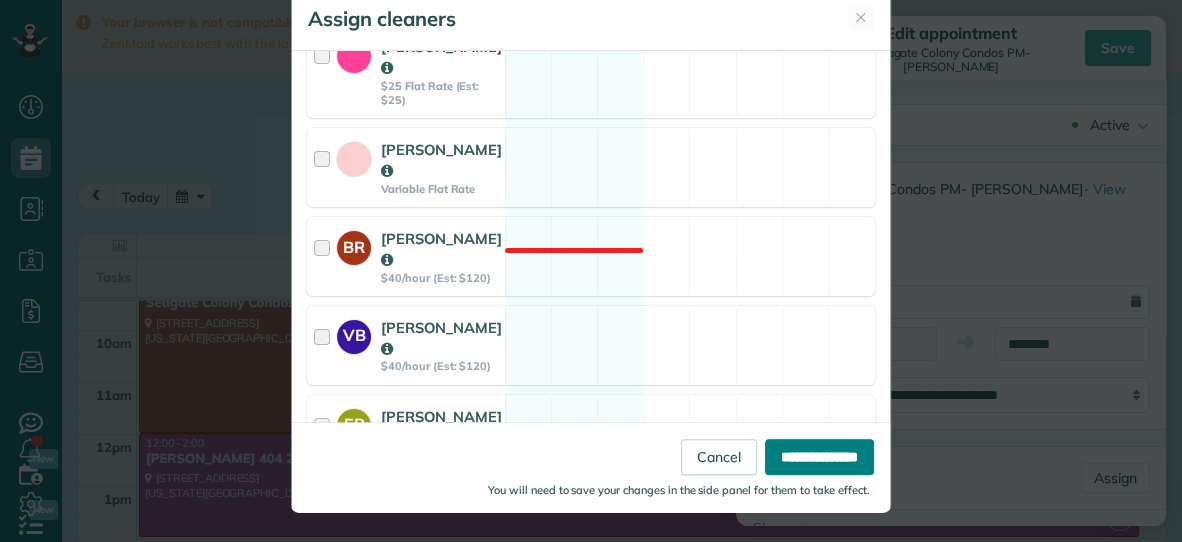 click on "**********" at bounding box center [819, 457] 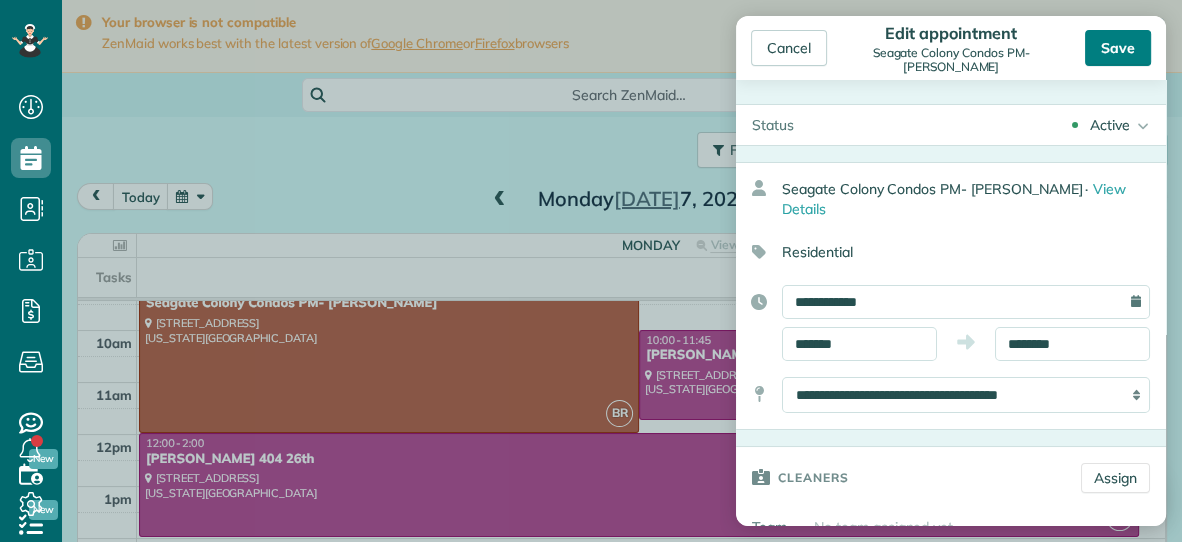 click on "Save" at bounding box center [1118, 48] 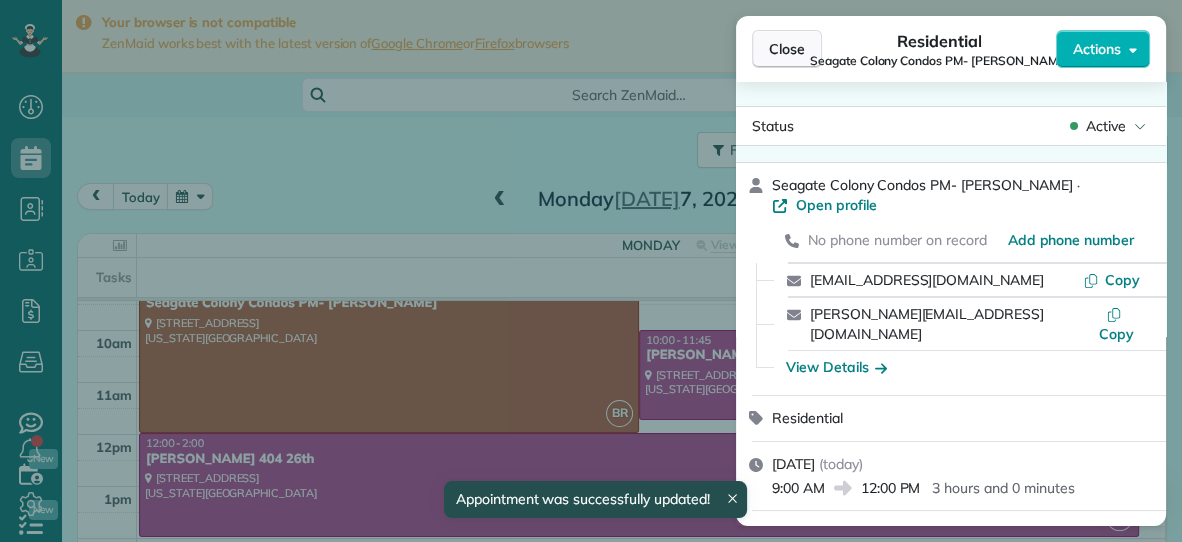 click on "Close" at bounding box center [787, 49] 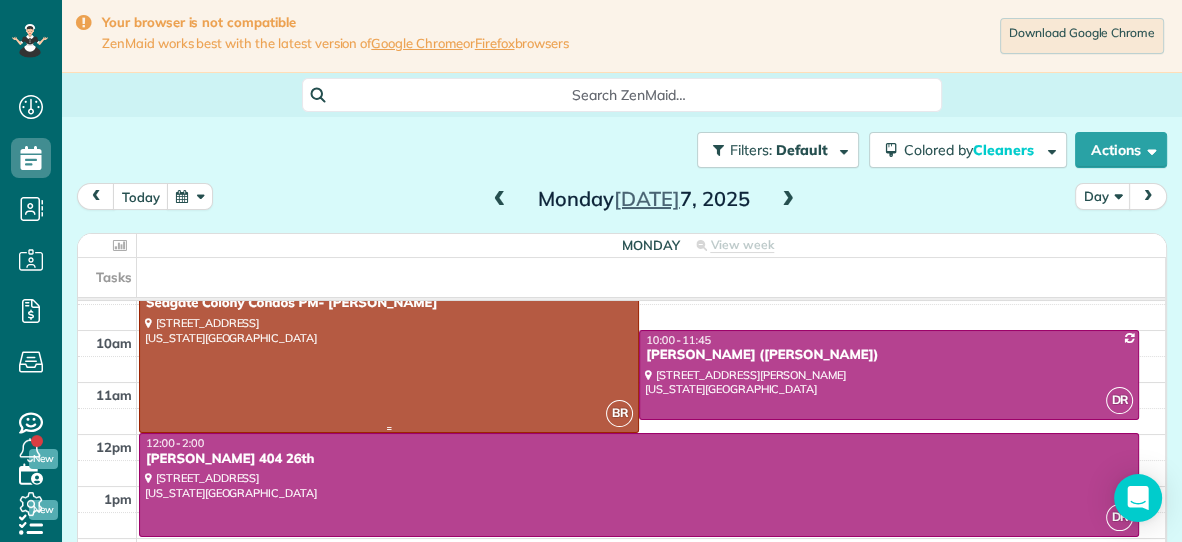 click at bounding box center (389, 355) 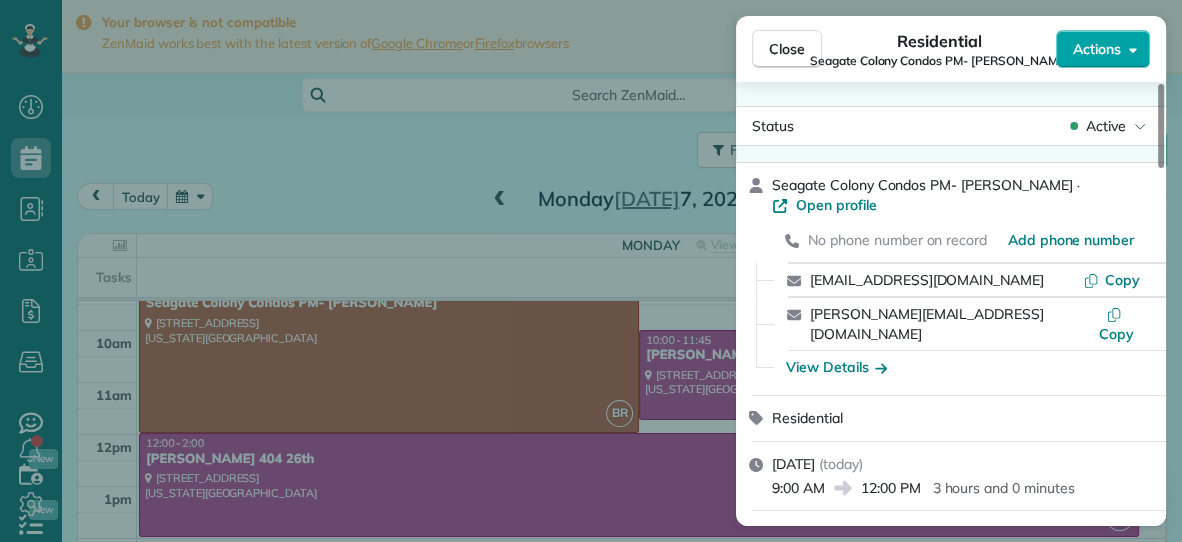 click on "Actions" at bounding box center [1097, 49] 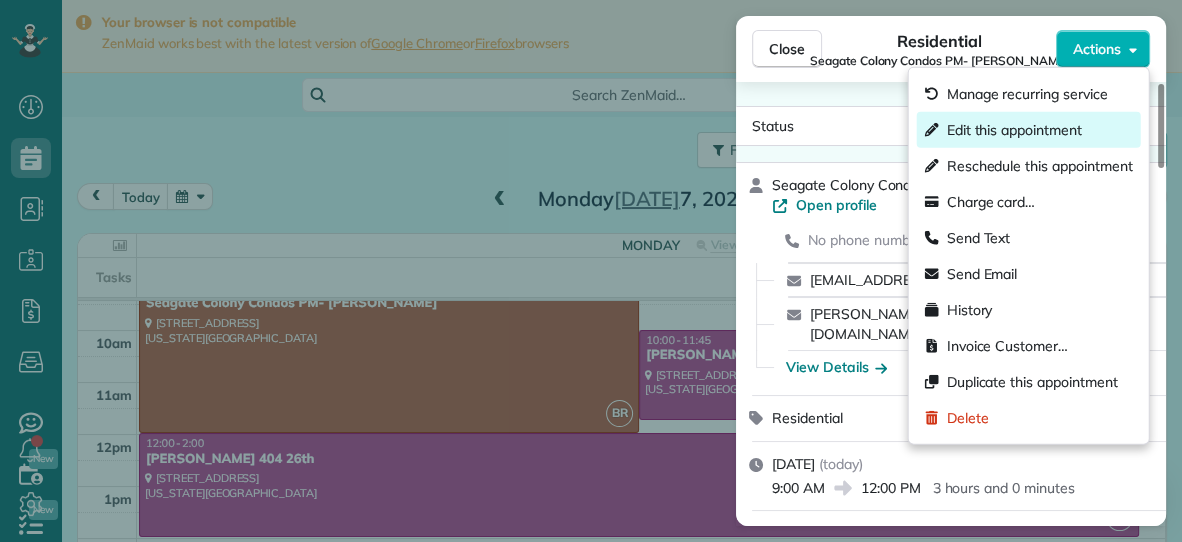 click on "Edit this appointment" at bounding box center [1014, 130] 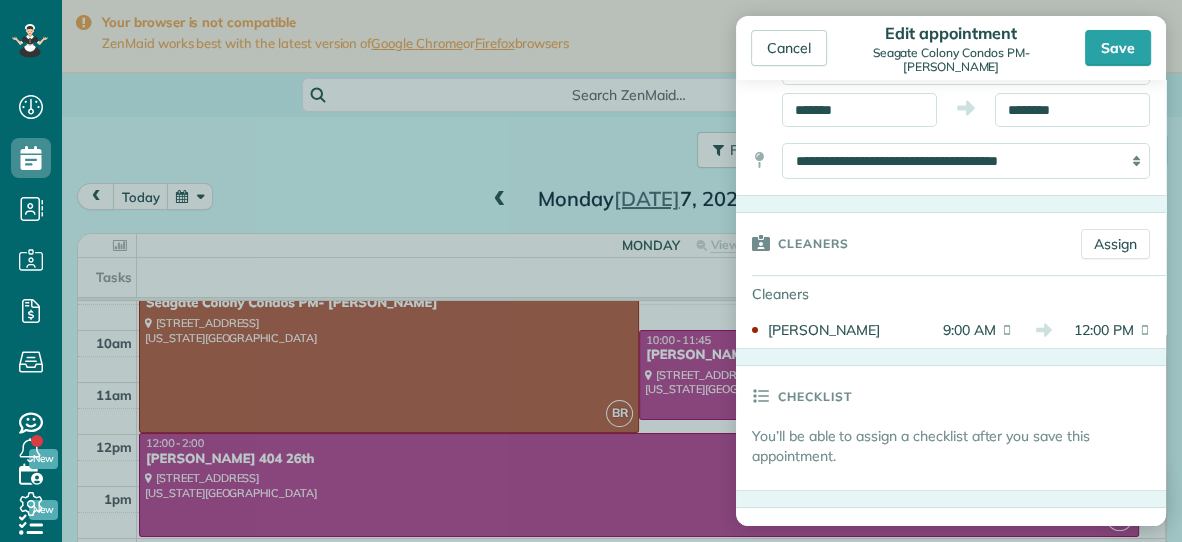 scroll, scrollTop: 238, scrollLeft: 0, axis: vertical 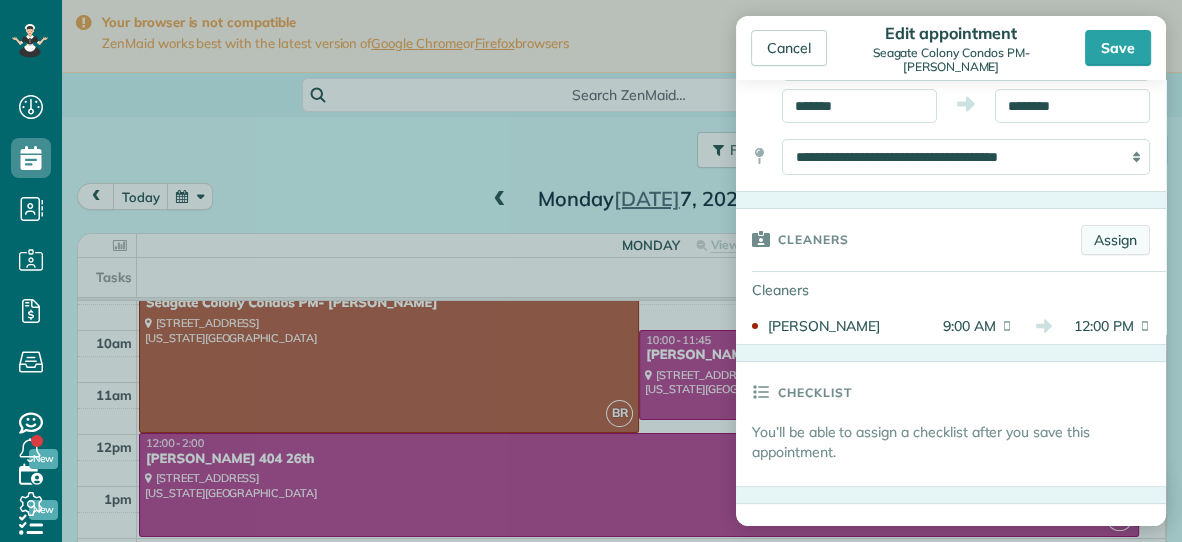 click on "Assign" at bounding box center (1115, 240) 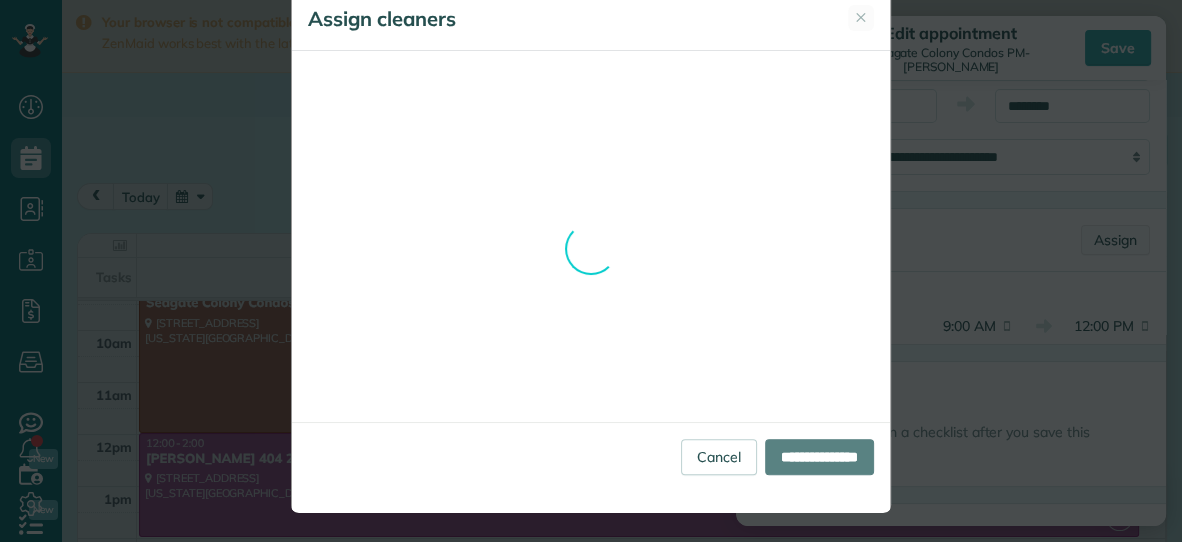 scroll, scrollTop: 0, scrollLeft: 0, axis: both 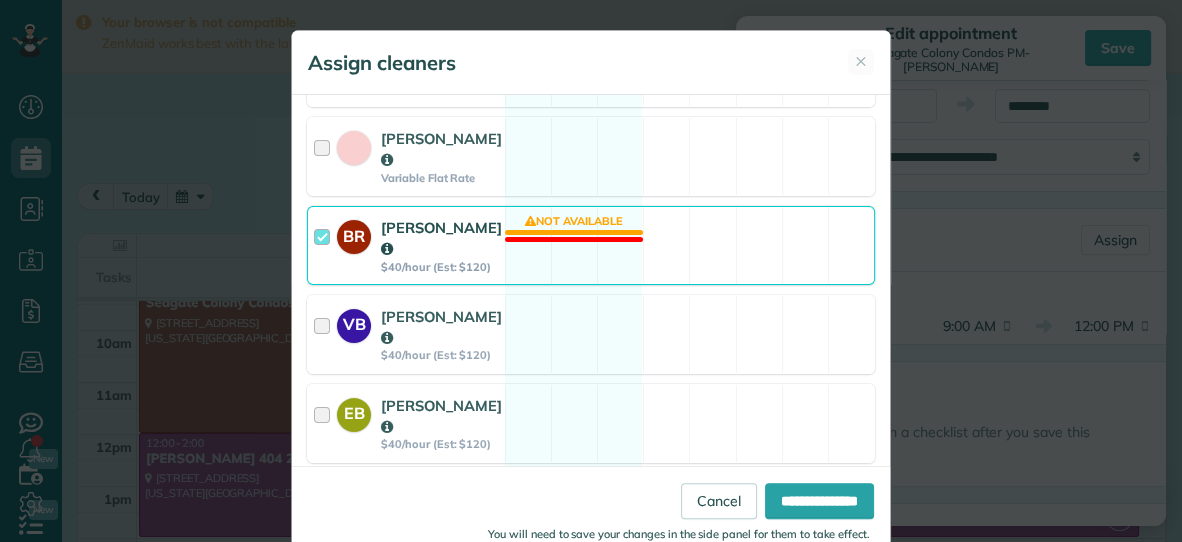 click on "BR
Becky Ramsay
$40/hour (Est: $120)
Not available" at bounding box center [591, 245] 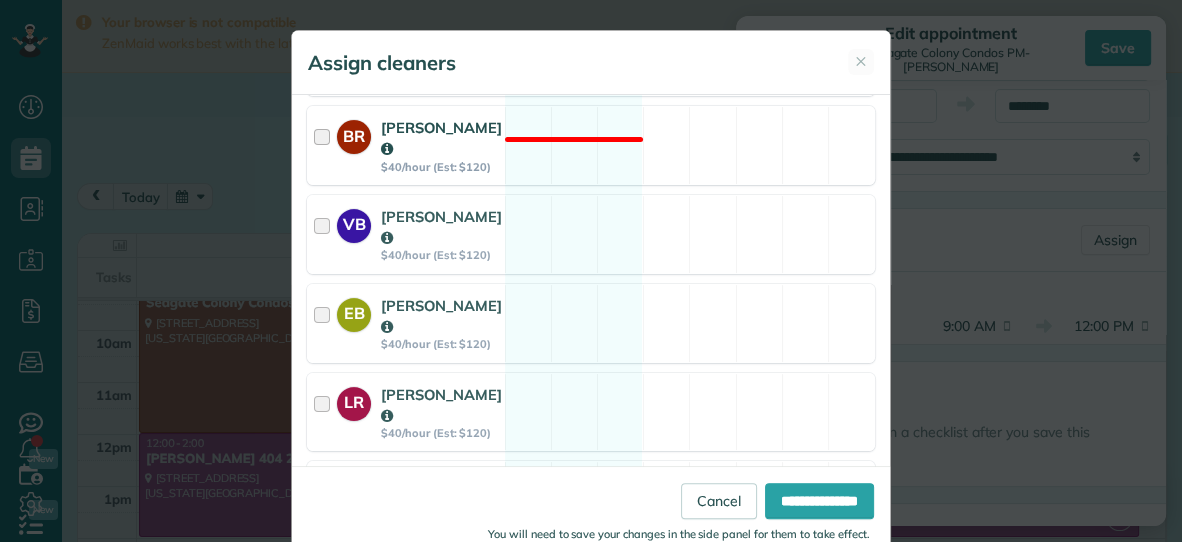 scroll, scrollTop: 483, scrollLeft: 0, axis: vertical 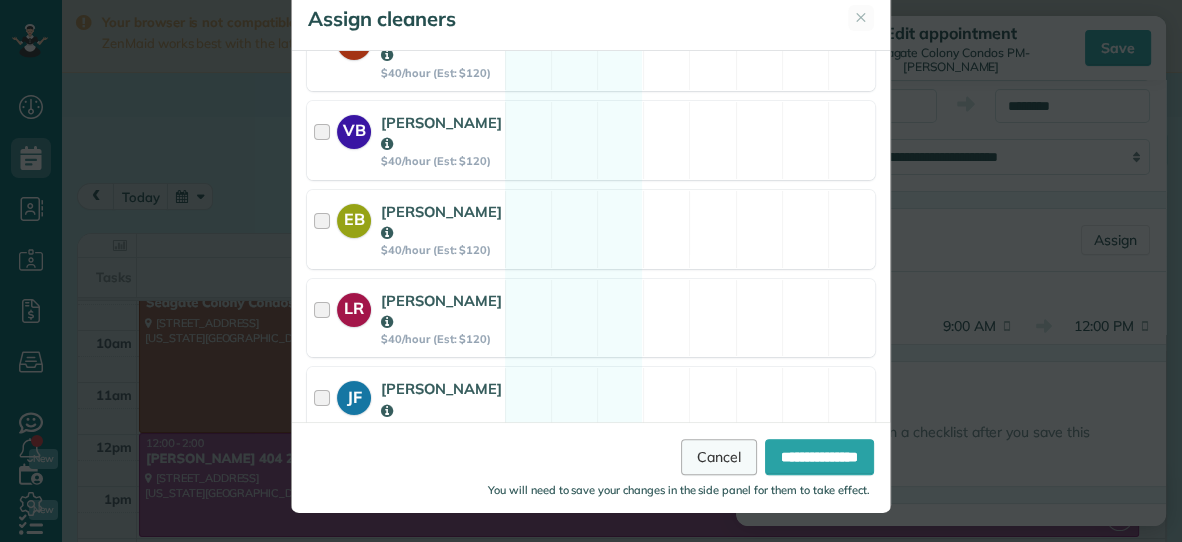 click on "Cancel" at bounding box center (719, 457) 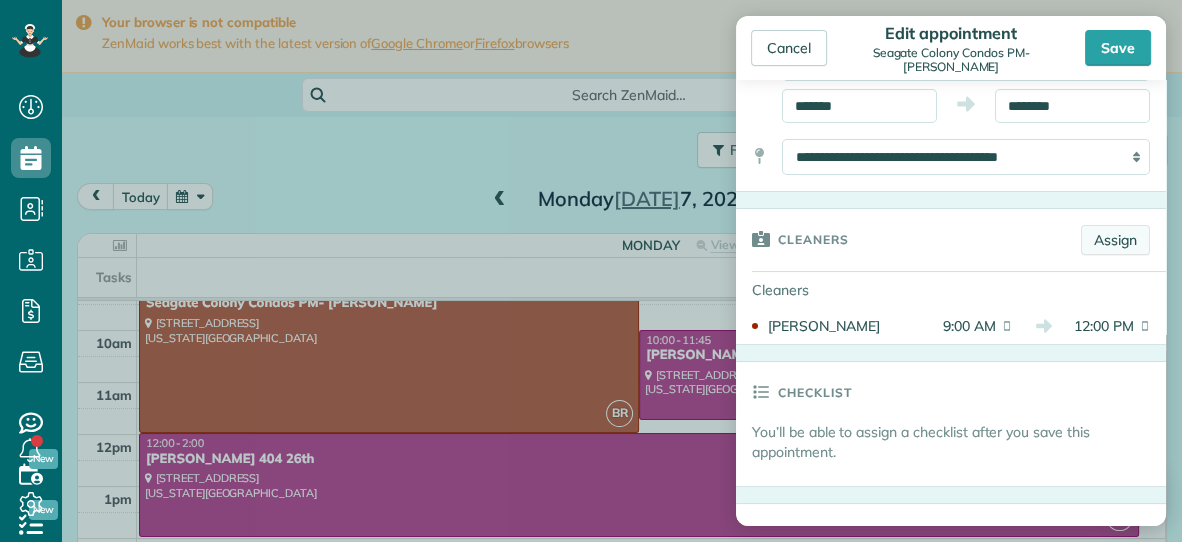 click on "Assign" at bounding box center [1115, 240] 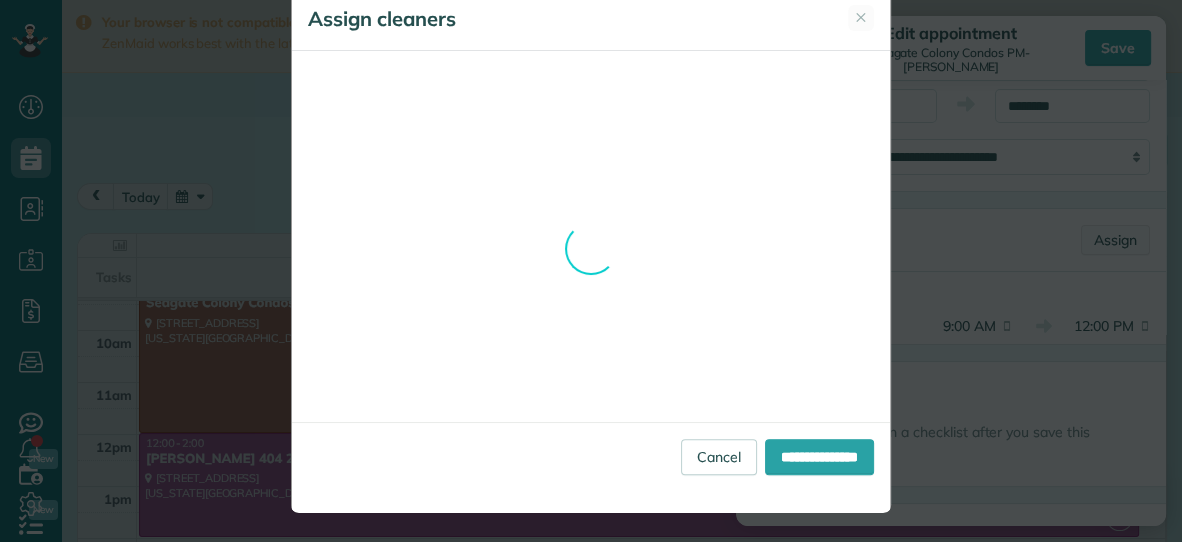 scroll, scrollTop: 0, scrollLeft: 0, axis: both 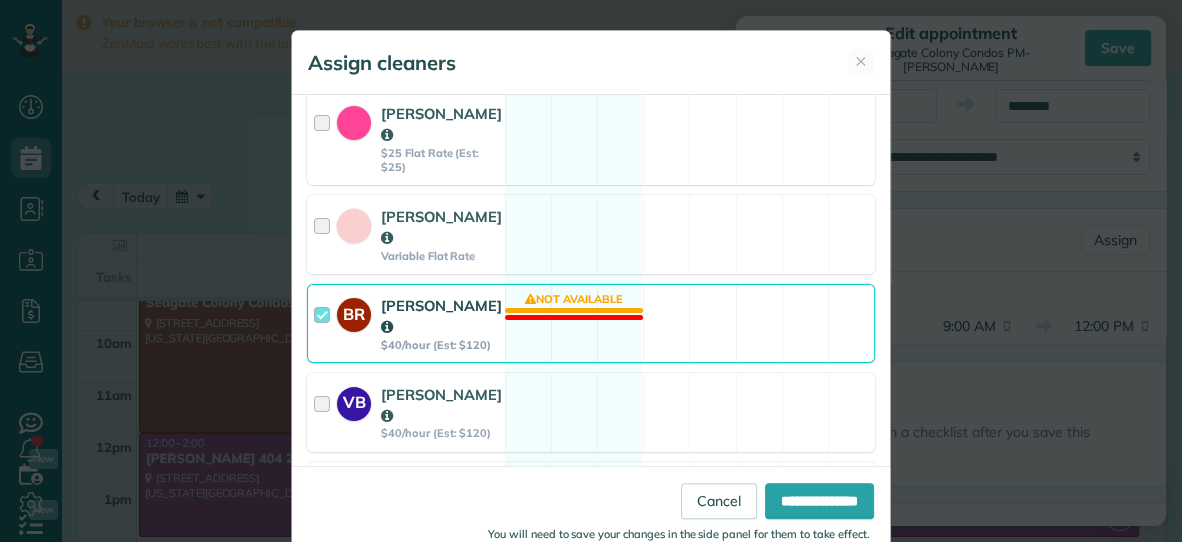 click on "BR
Becky Ramsay
$40/hour (Est: $120)
Not available" at bounding box center [591, 323] 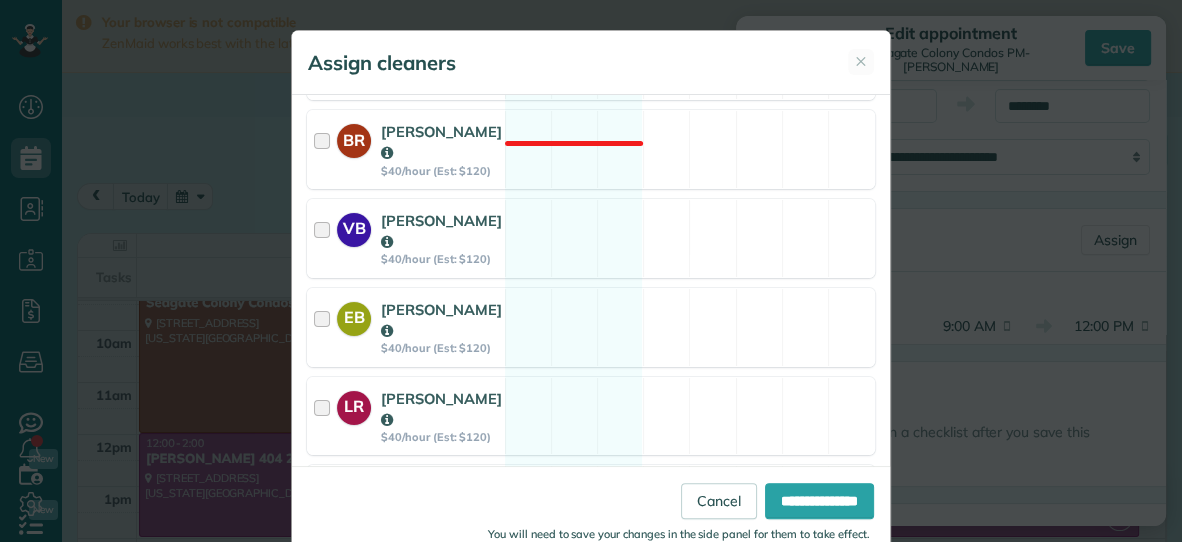 scroll, scrollTop: 483, scrollLeft: 0, axis: vertical 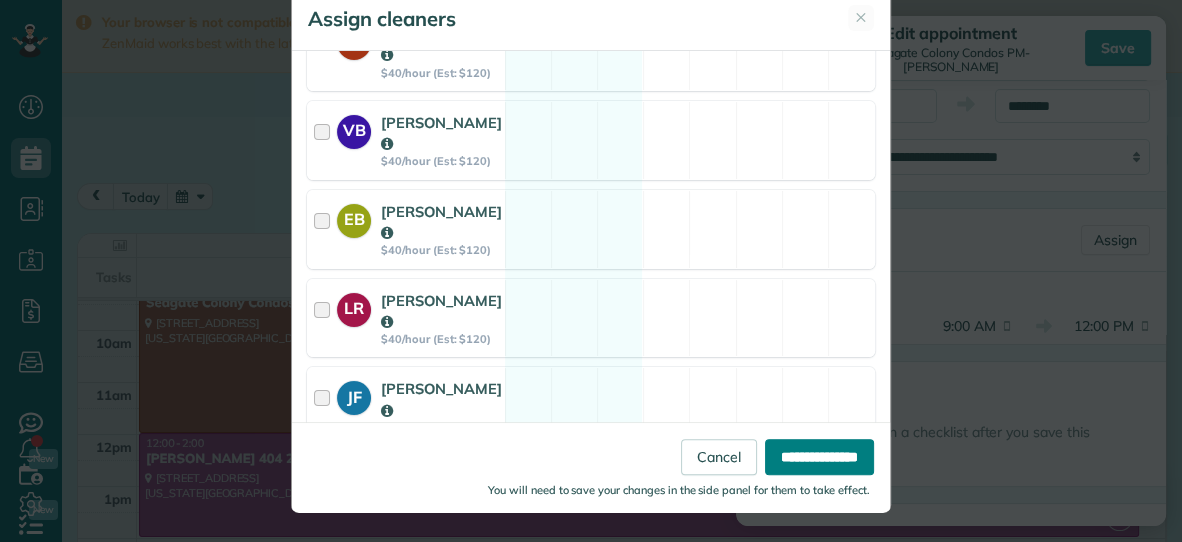 click on "**********" at bounding box center [819, 457] 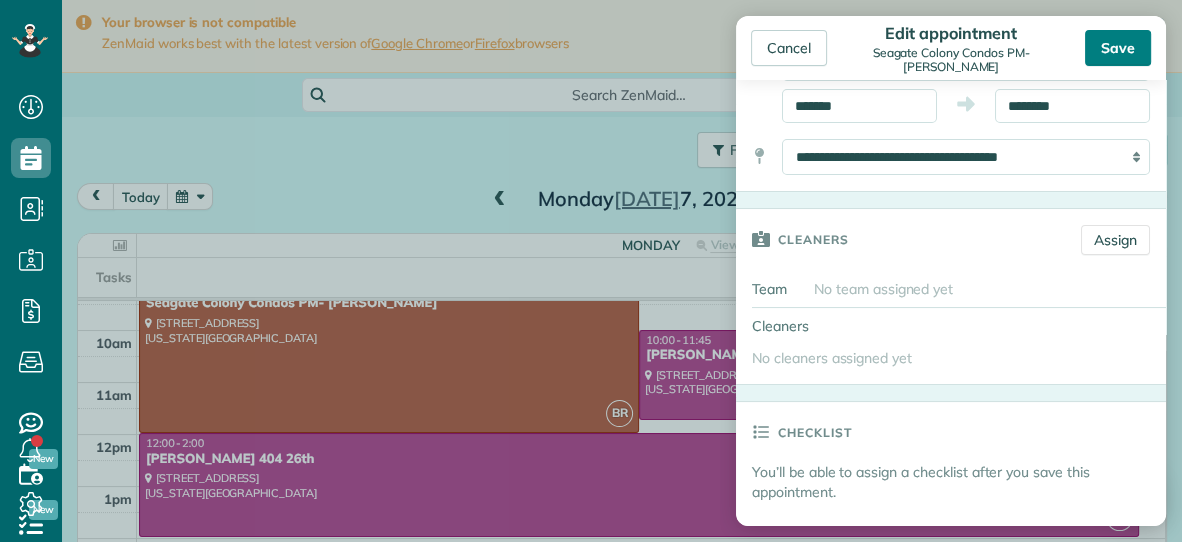 click on "Save" at bounding box center (1118, 48) 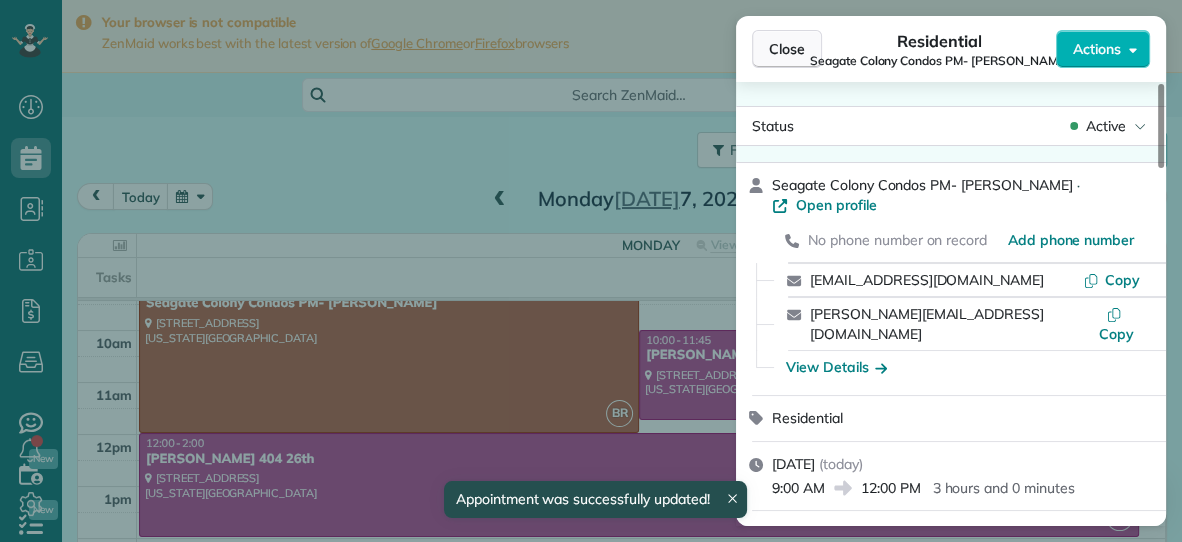 click on "Close" at bounding box center [787, 49] 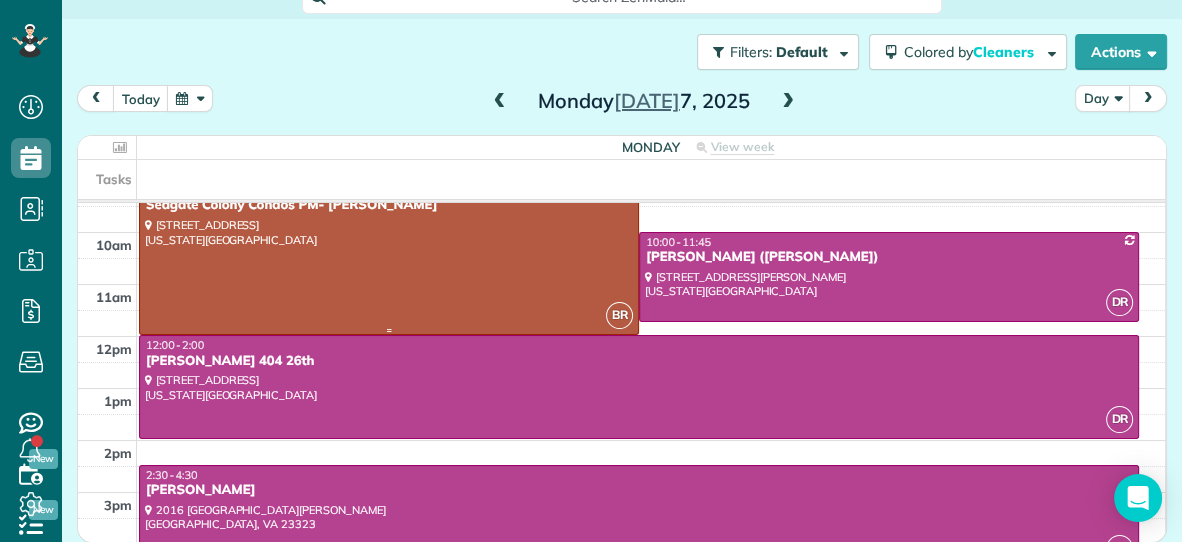 scroll, scrollTop: 0, scrollLeft: 0, axis: both 